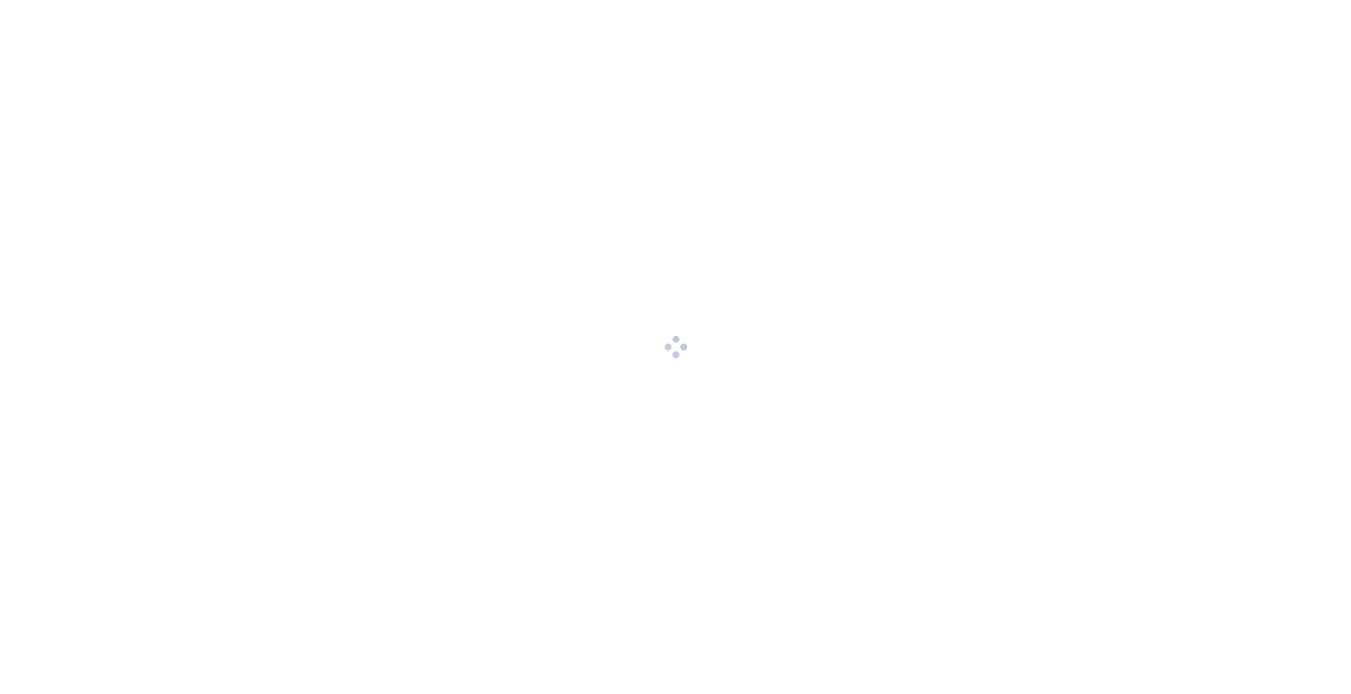 scroll, scrollTop: 0, scrollLeft: 0, axis: both 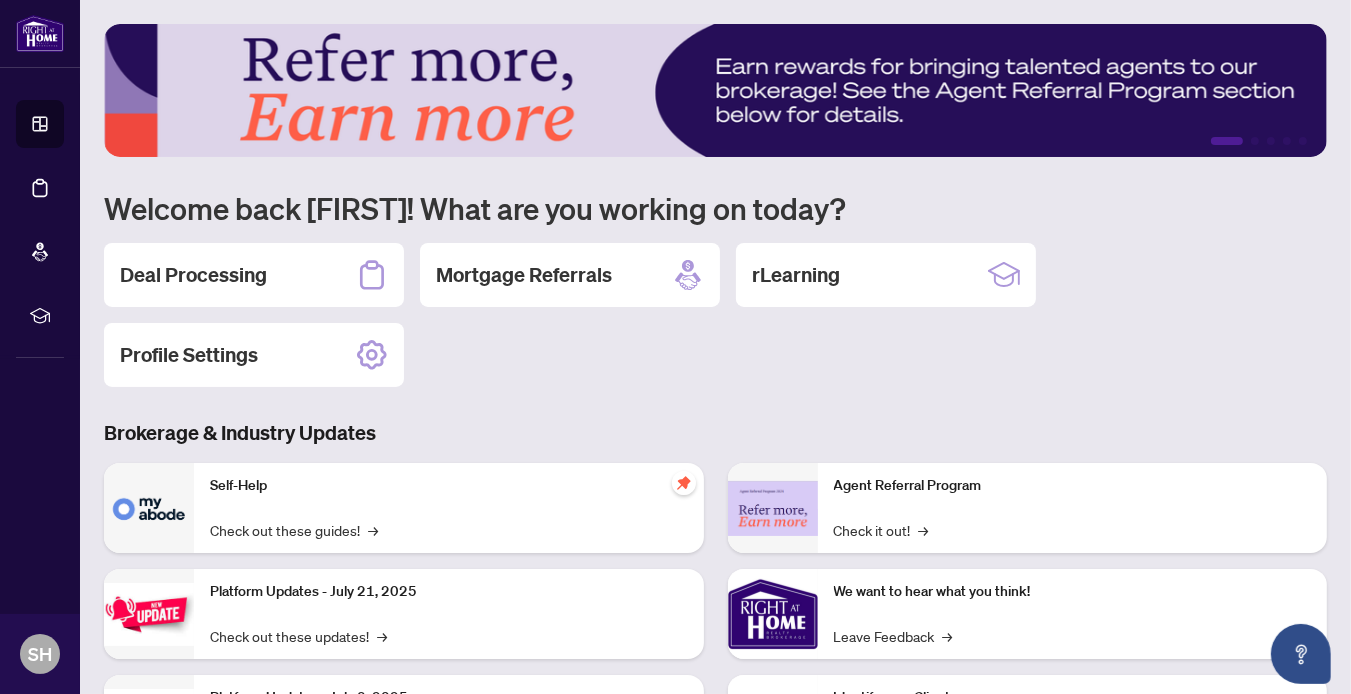 click on "Deal Processing" at bounding box center (193, 275) 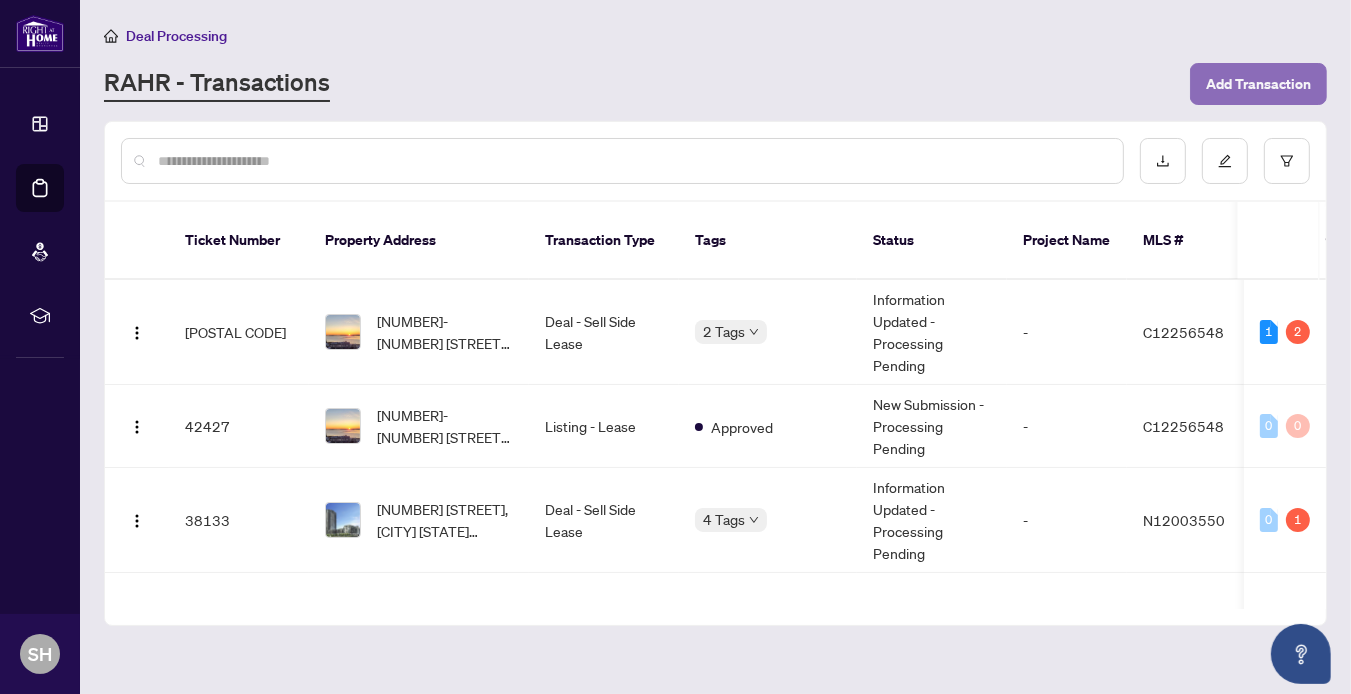 click on "Add Transaction" at bounding box center (1258, 84) 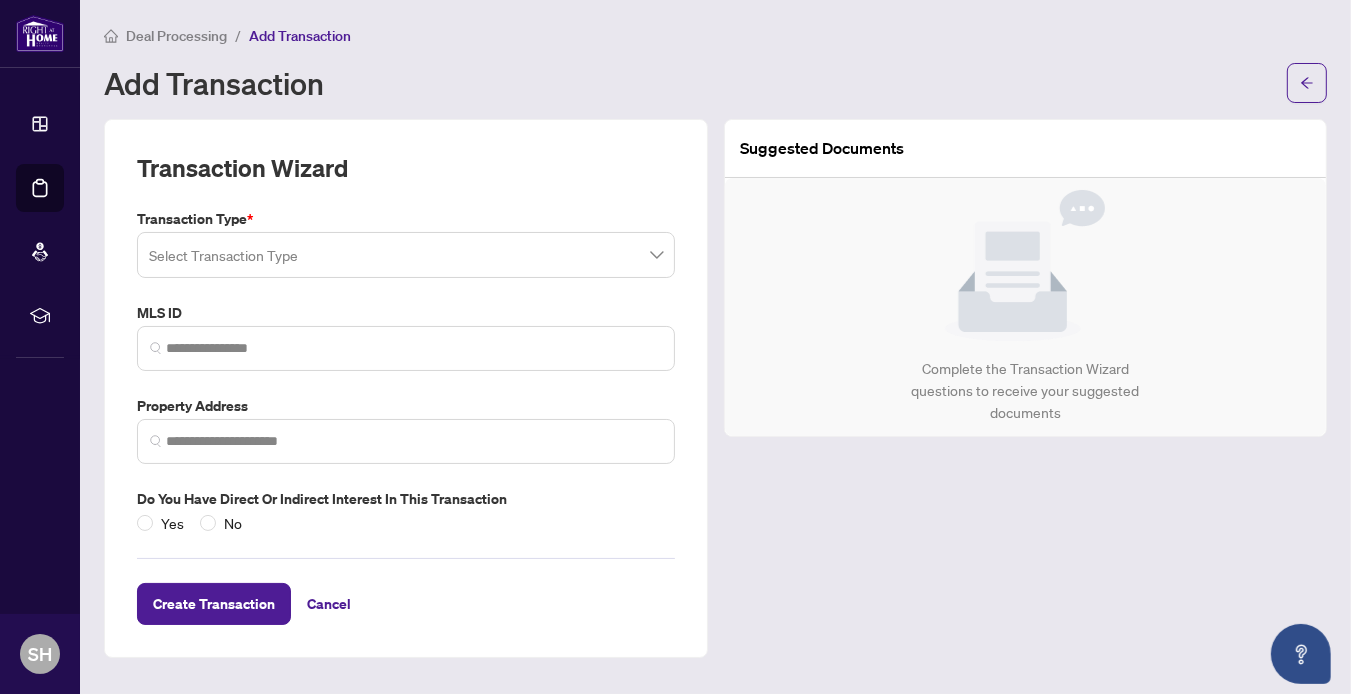 click at bounding box center [406, 255] 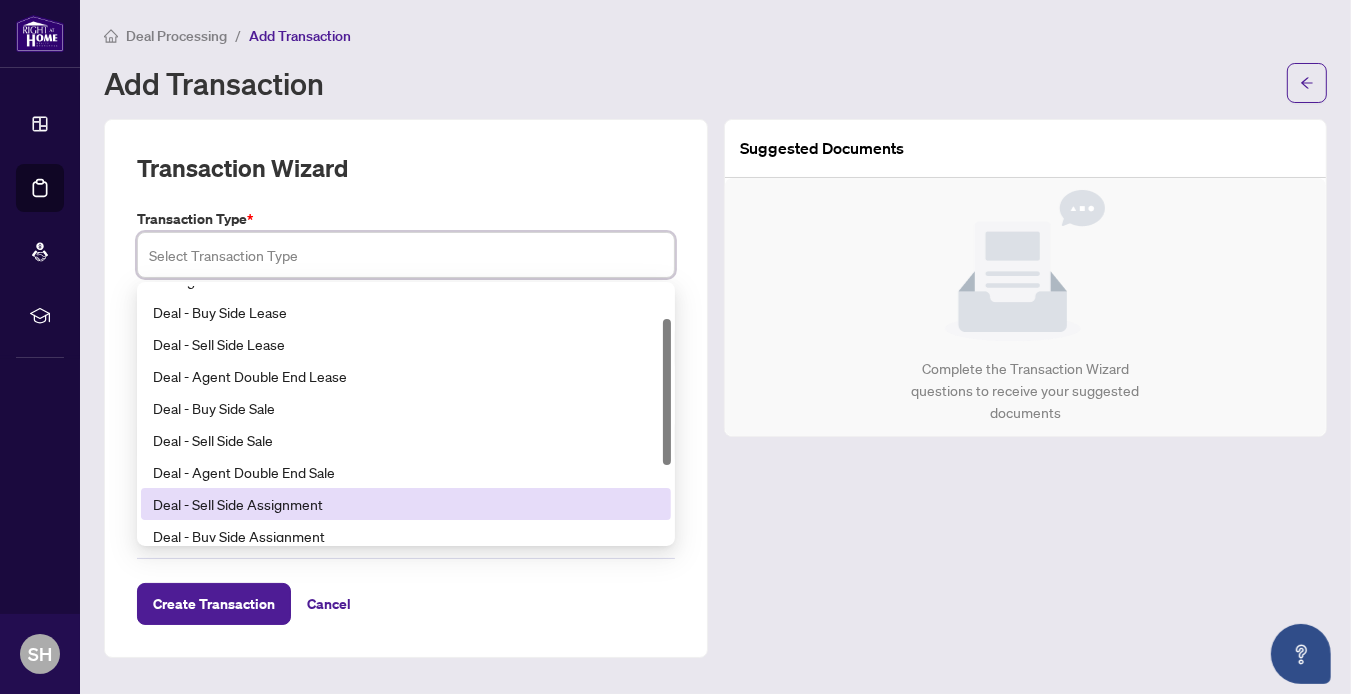 scroll, scrollTop: 0, scrollLeft: 0, axis: both 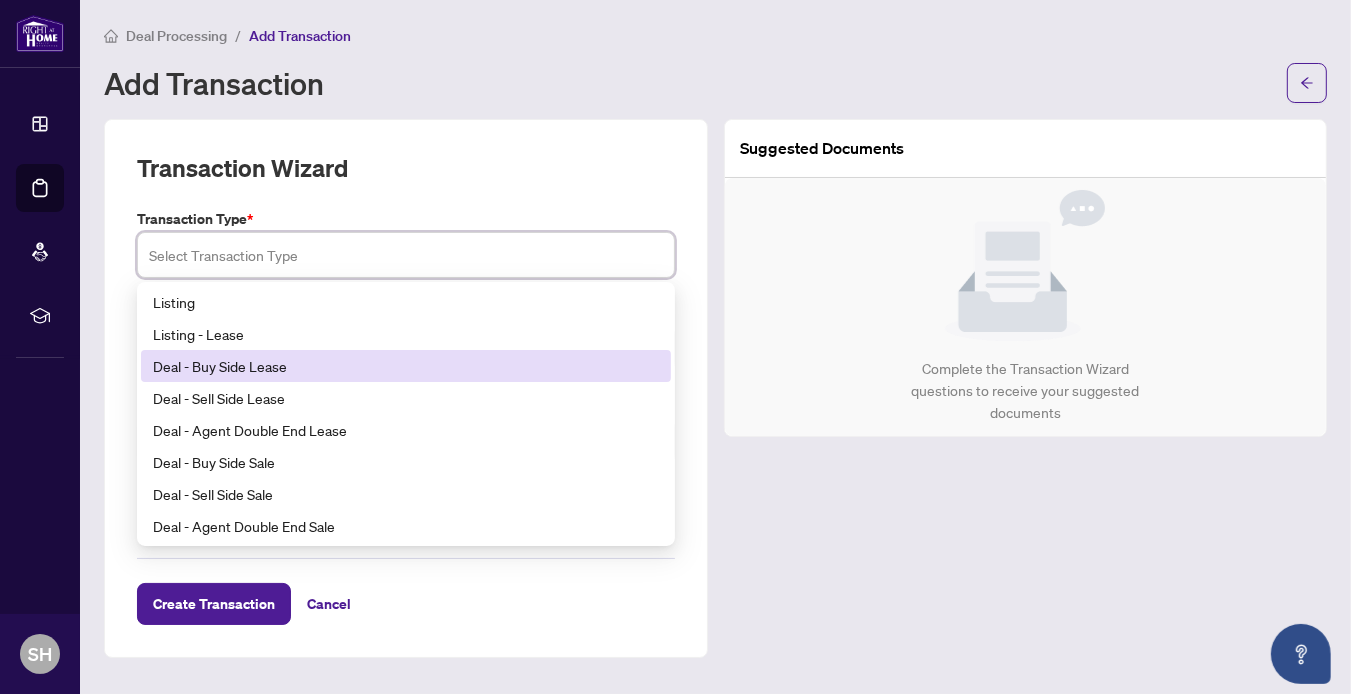 click on "Deal - Buy Side Lease" at bounding box center [406, 366] 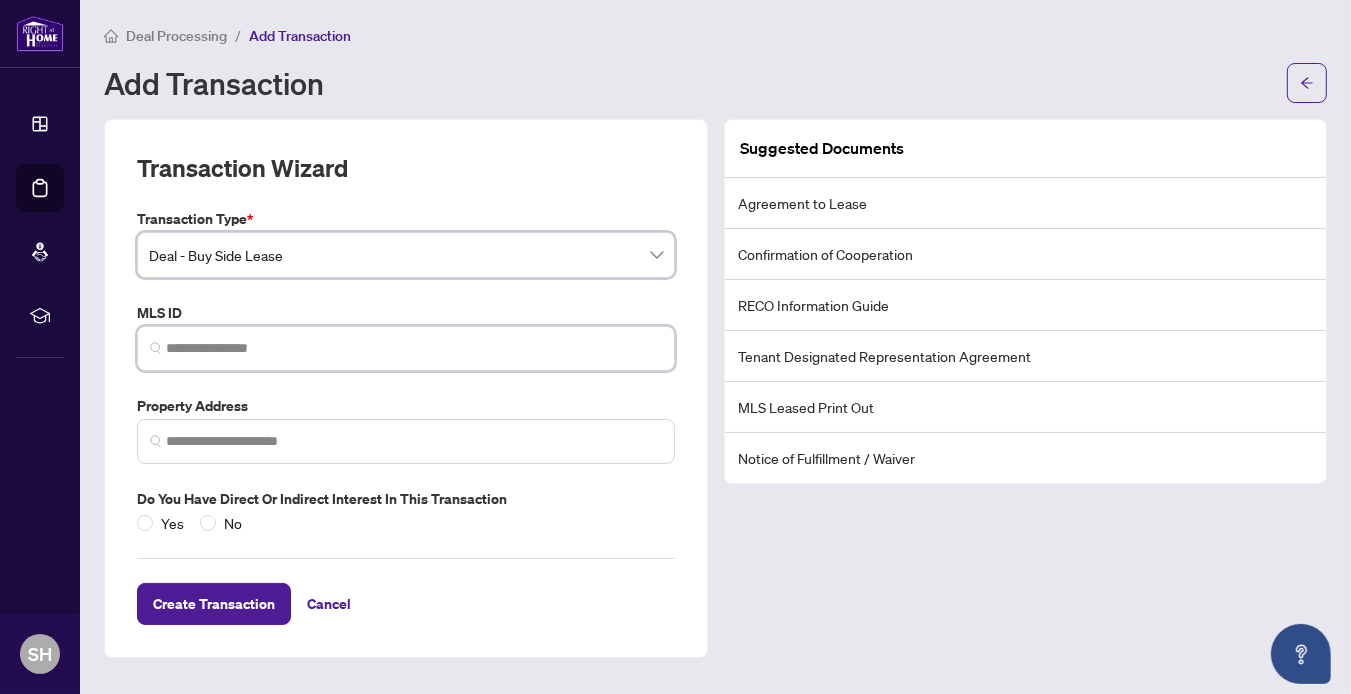 click at bounding box center (414, 348) 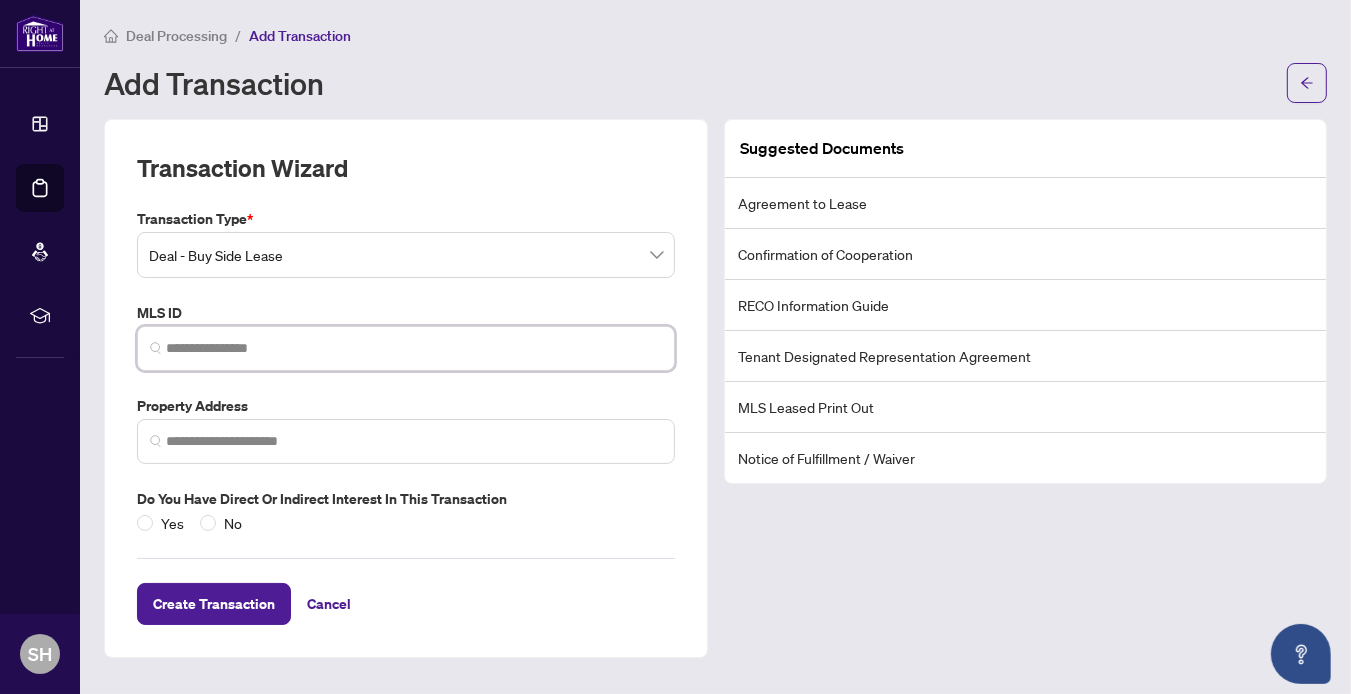 paste on "*********" 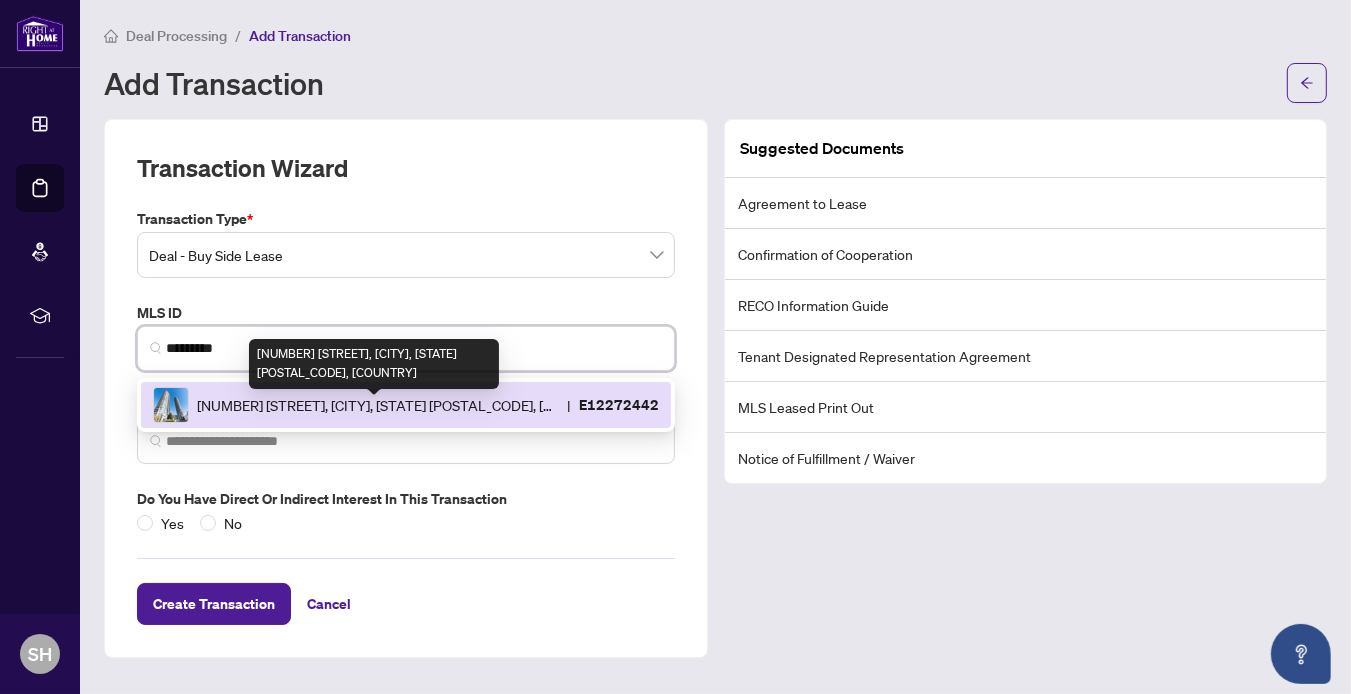 click on "[NUMBER] [STREET], [CITY], [STATE] [POSTAL_CODE], [COUNTRY]" at bounding box center (378, 405) 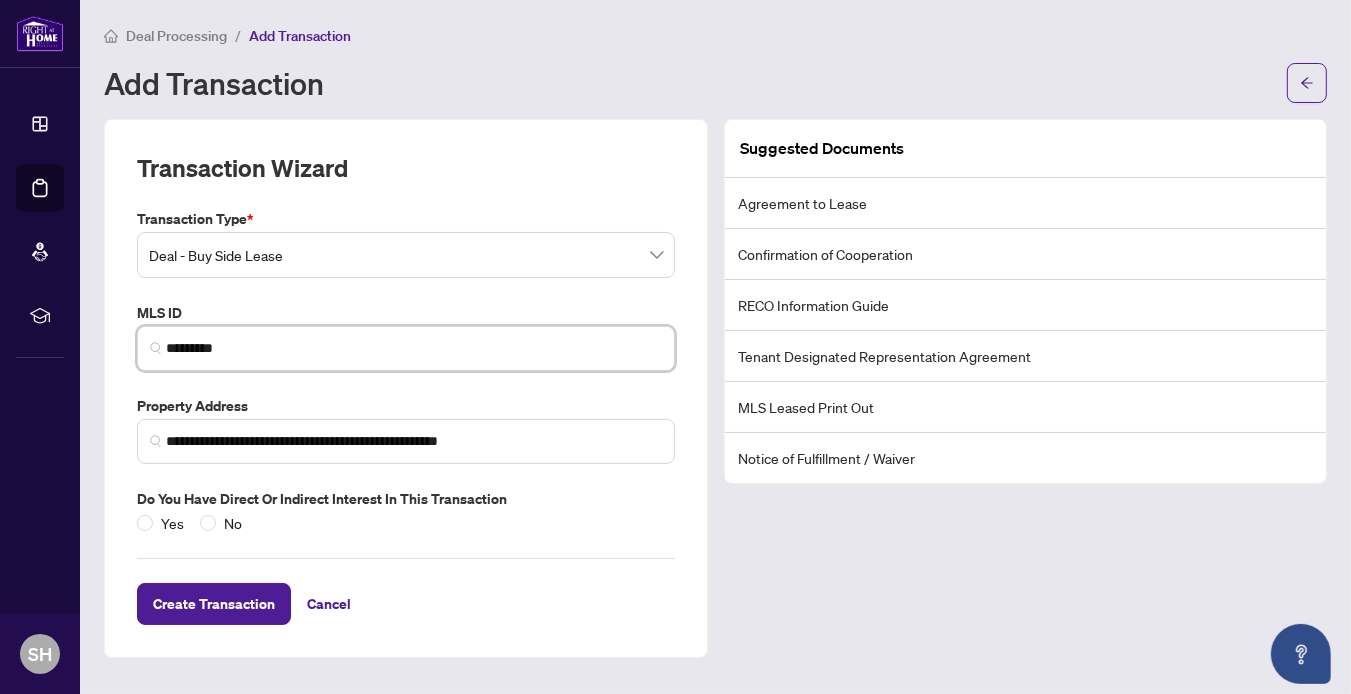 scroll, scrollTop: 10, scrollLeft: 0, axis: vertical 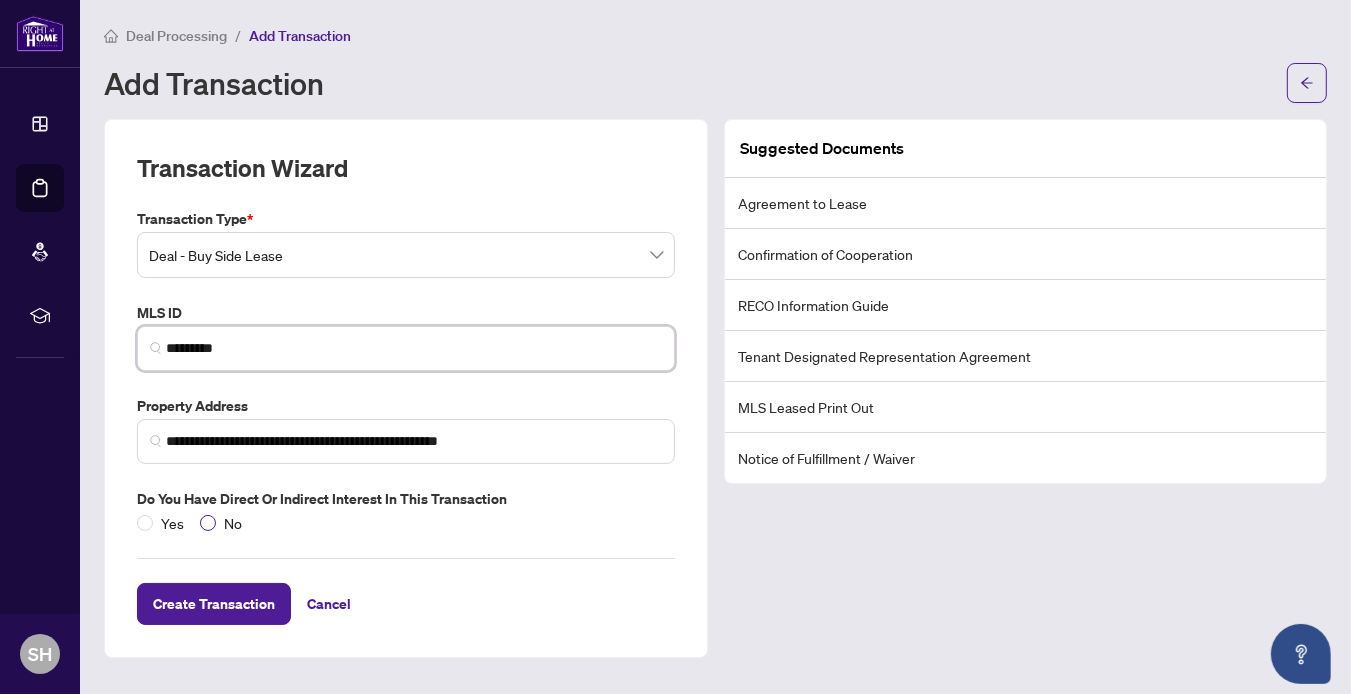type on "*********" 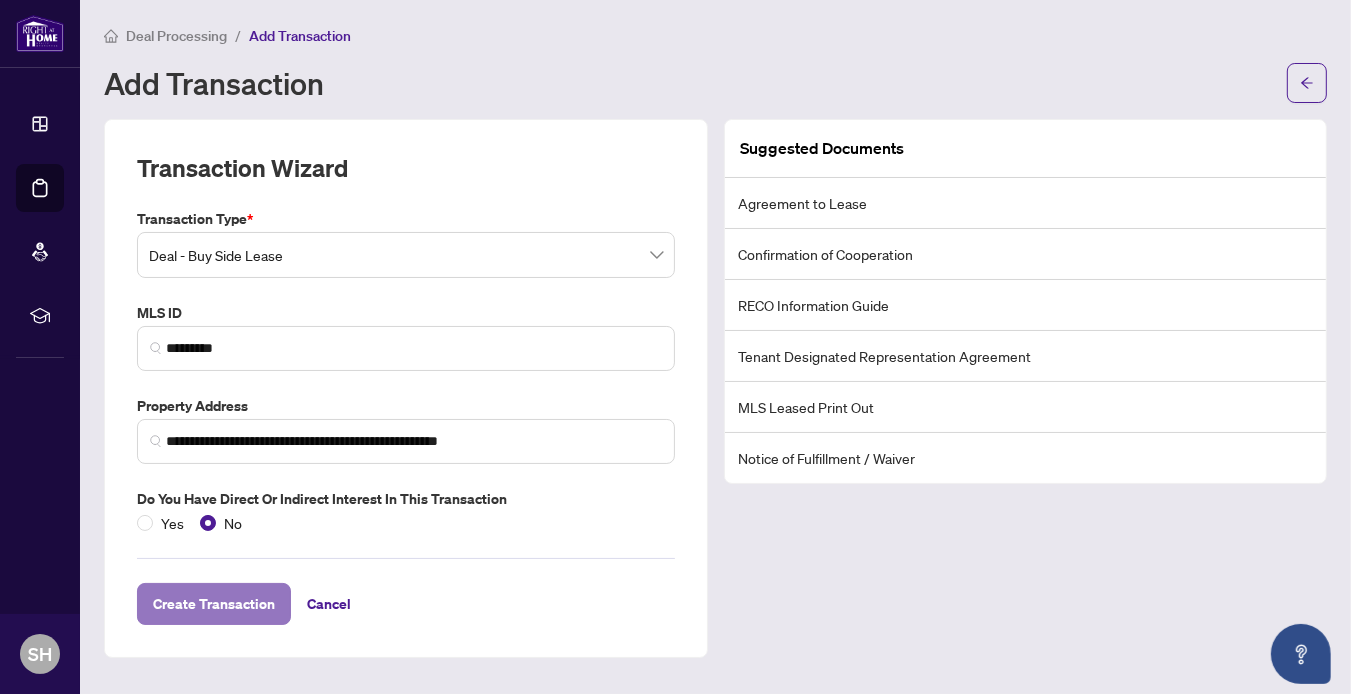 click on "Create Transaction" at bounding box center (214, 604) 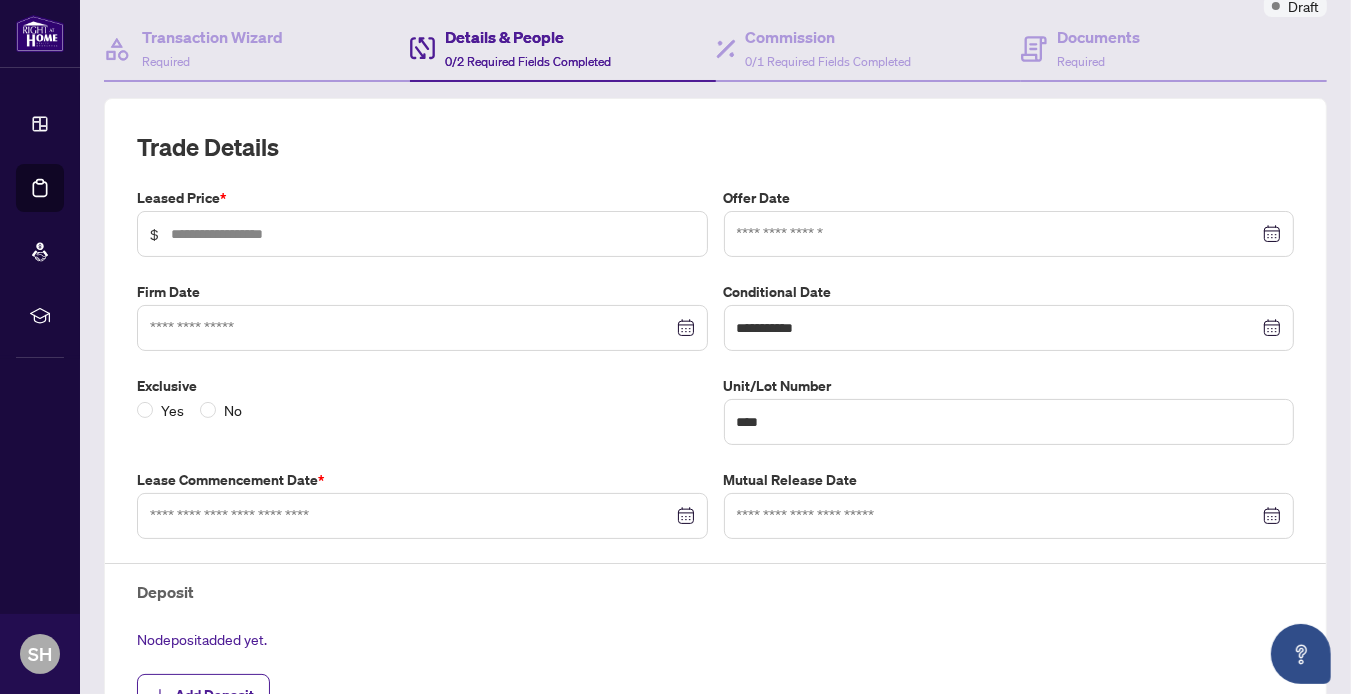 scroll, scrollTop: 206, scrollLeft: 0, axis: vertical 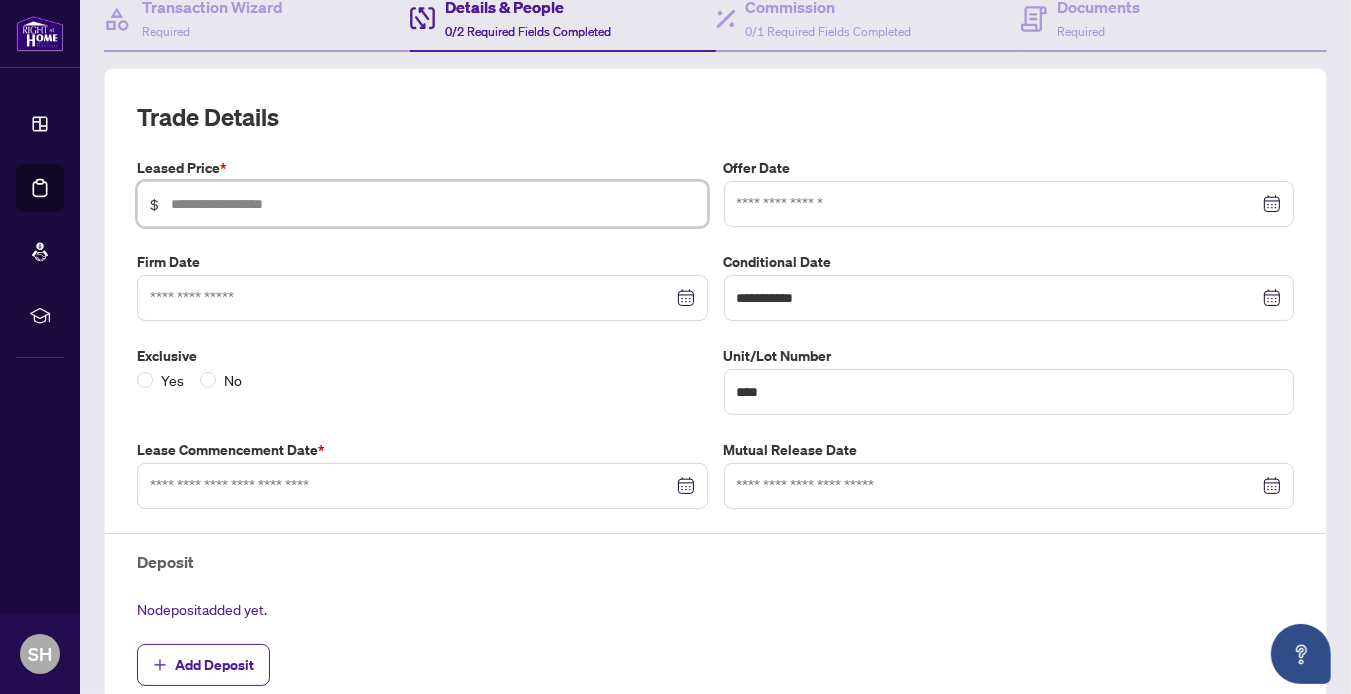 click at bounding box center (433, 204) 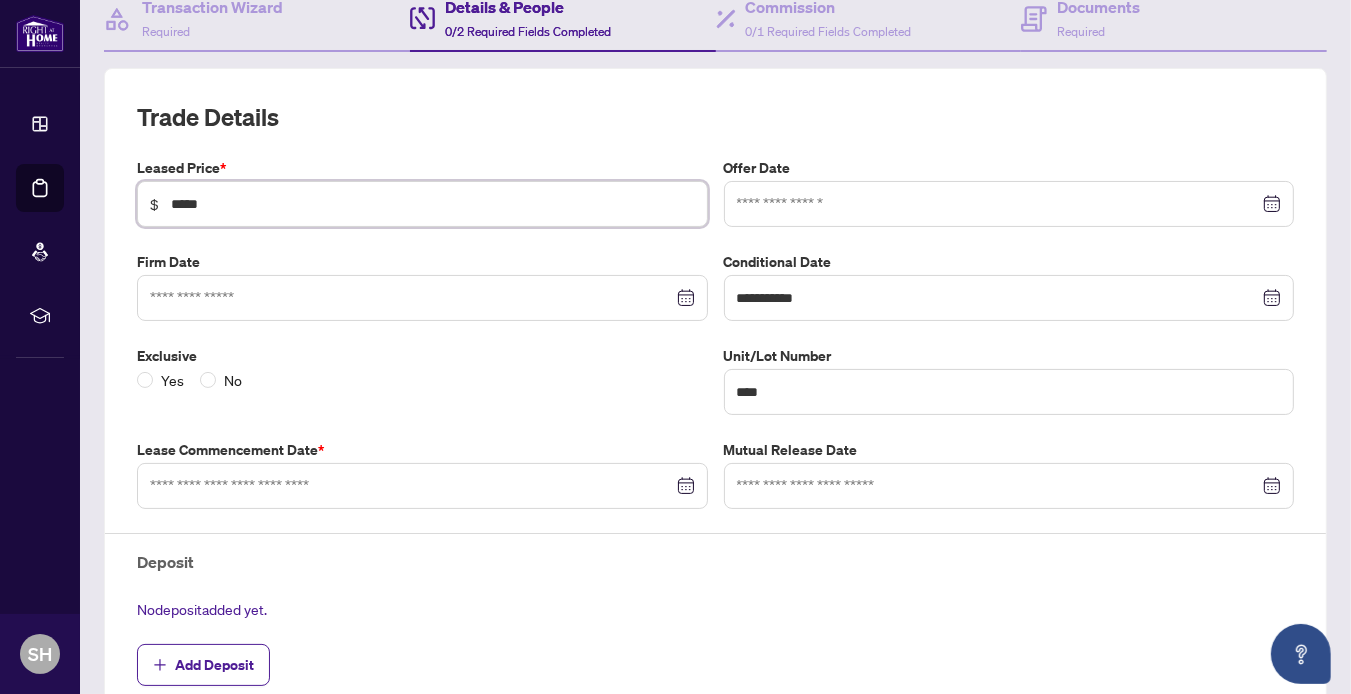 type on "*****" 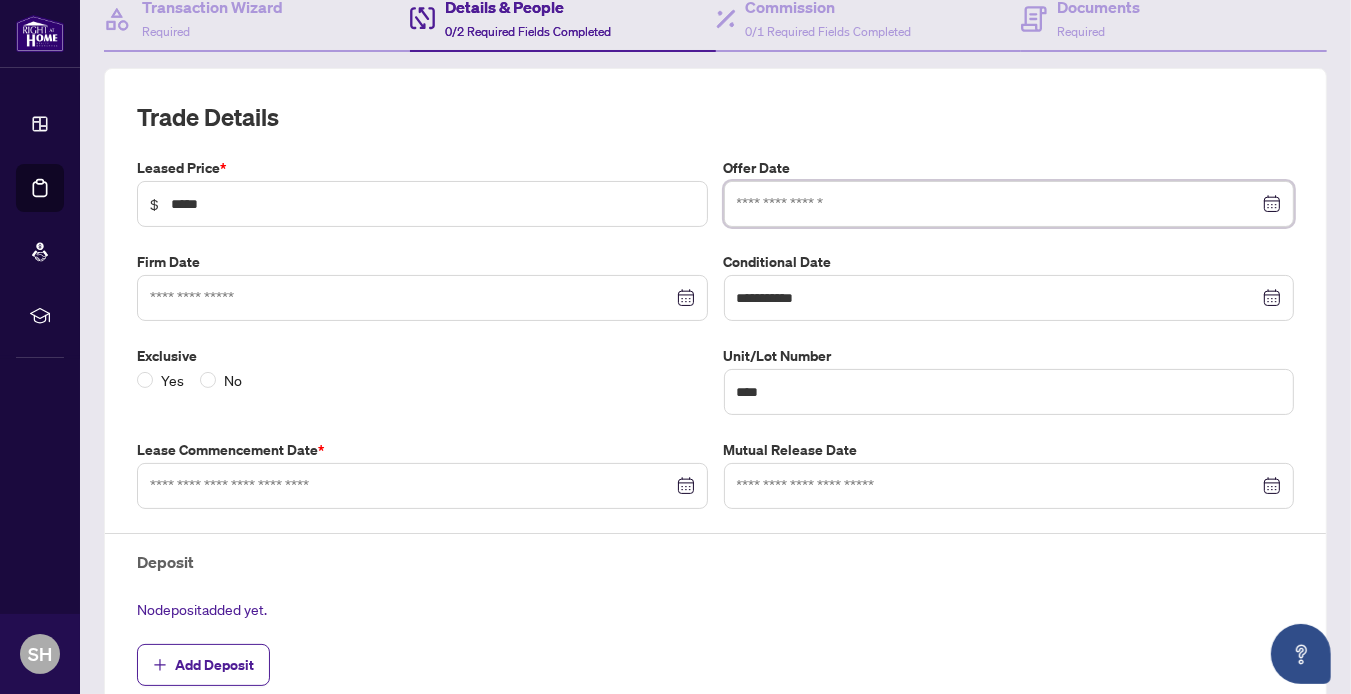 click at bounding box center [998, 204] 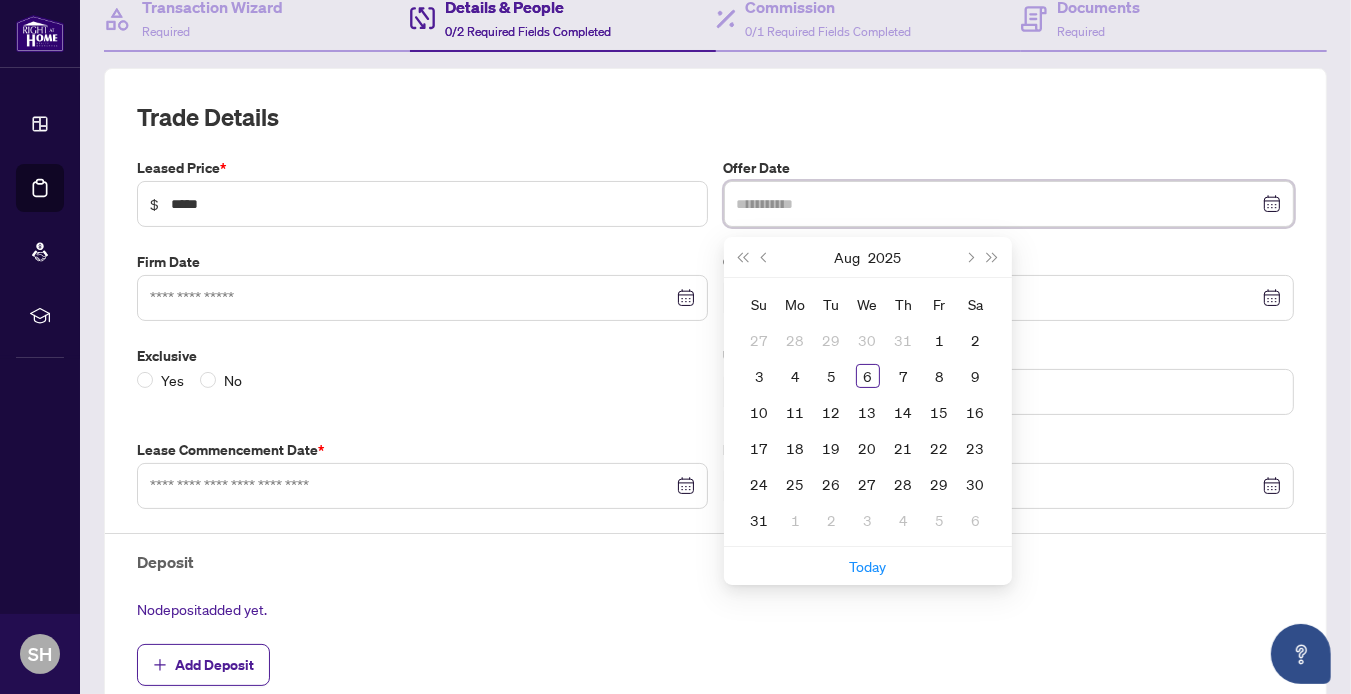 type on "**********" 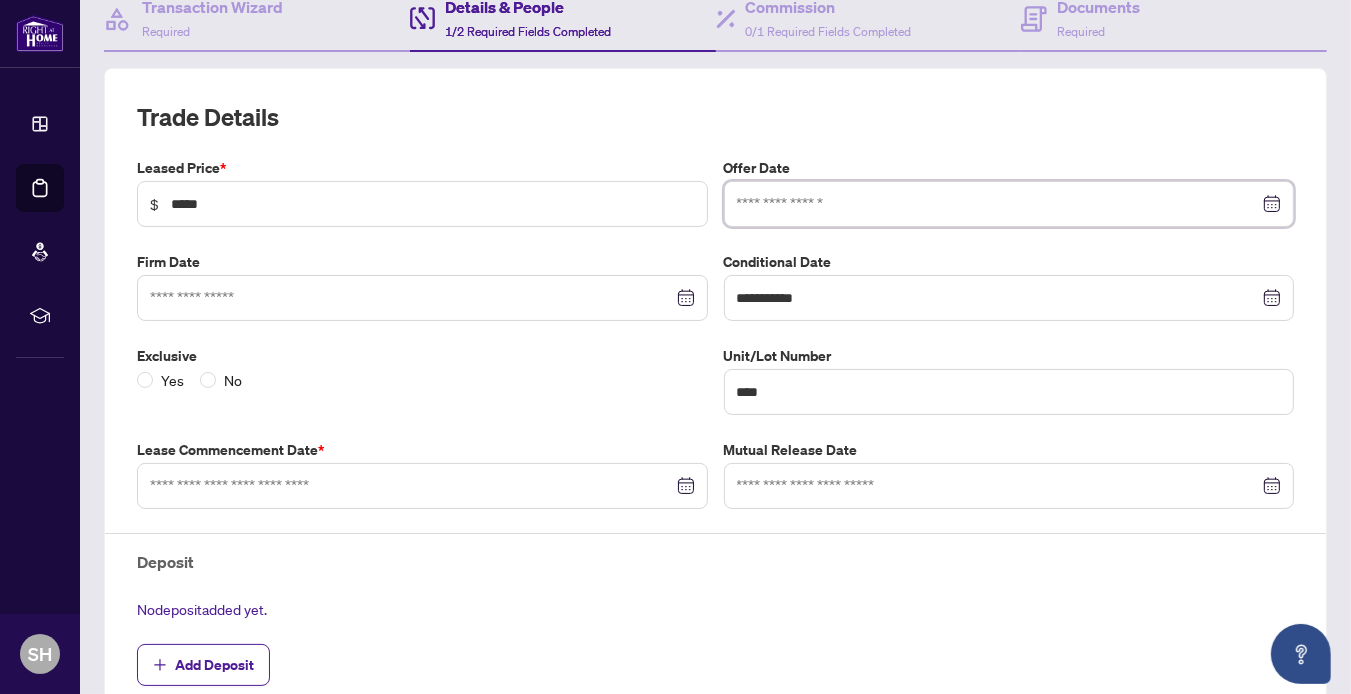 click at bounding box center [1009, 204] 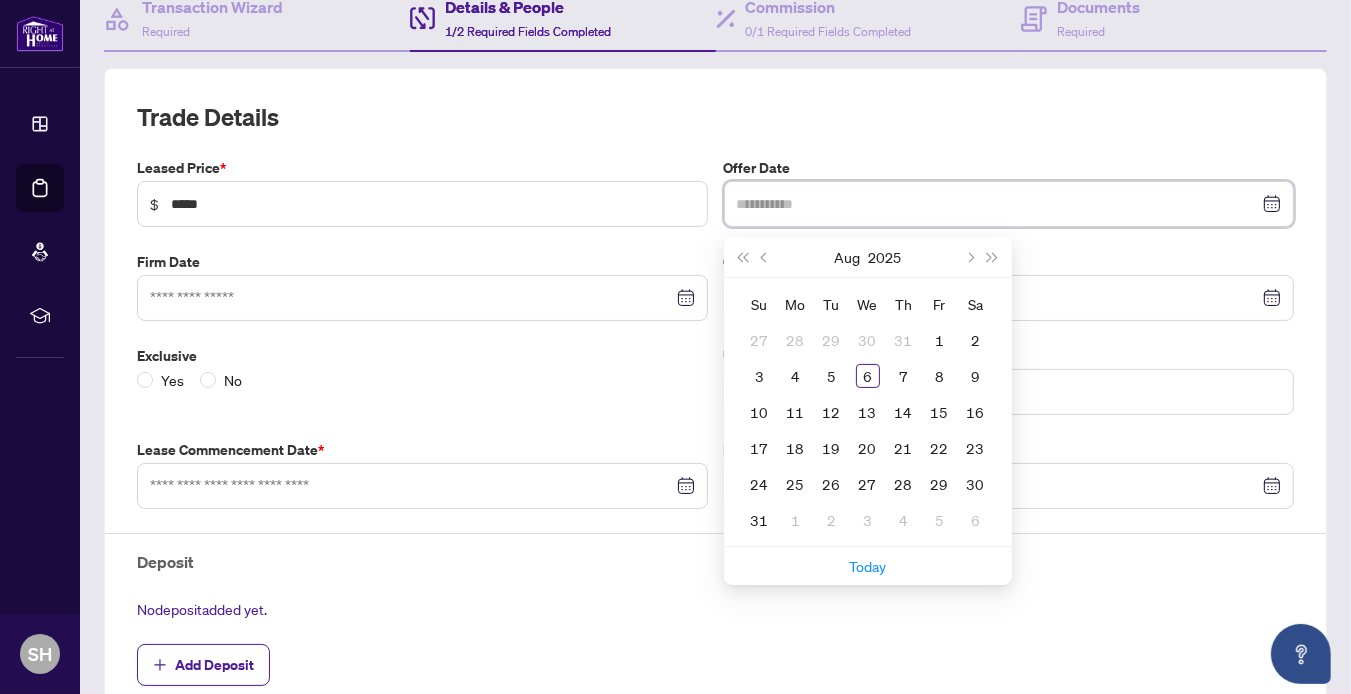 type on "**********" 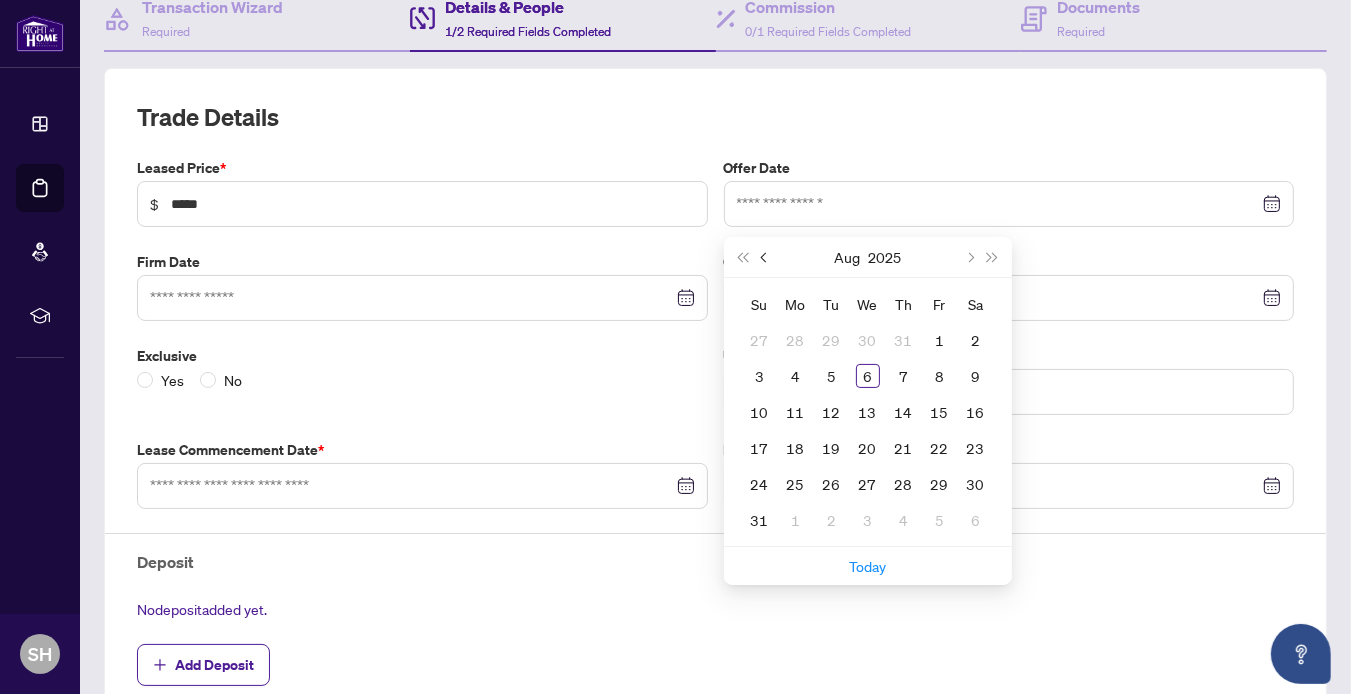 click at bounding box center (765, 257) 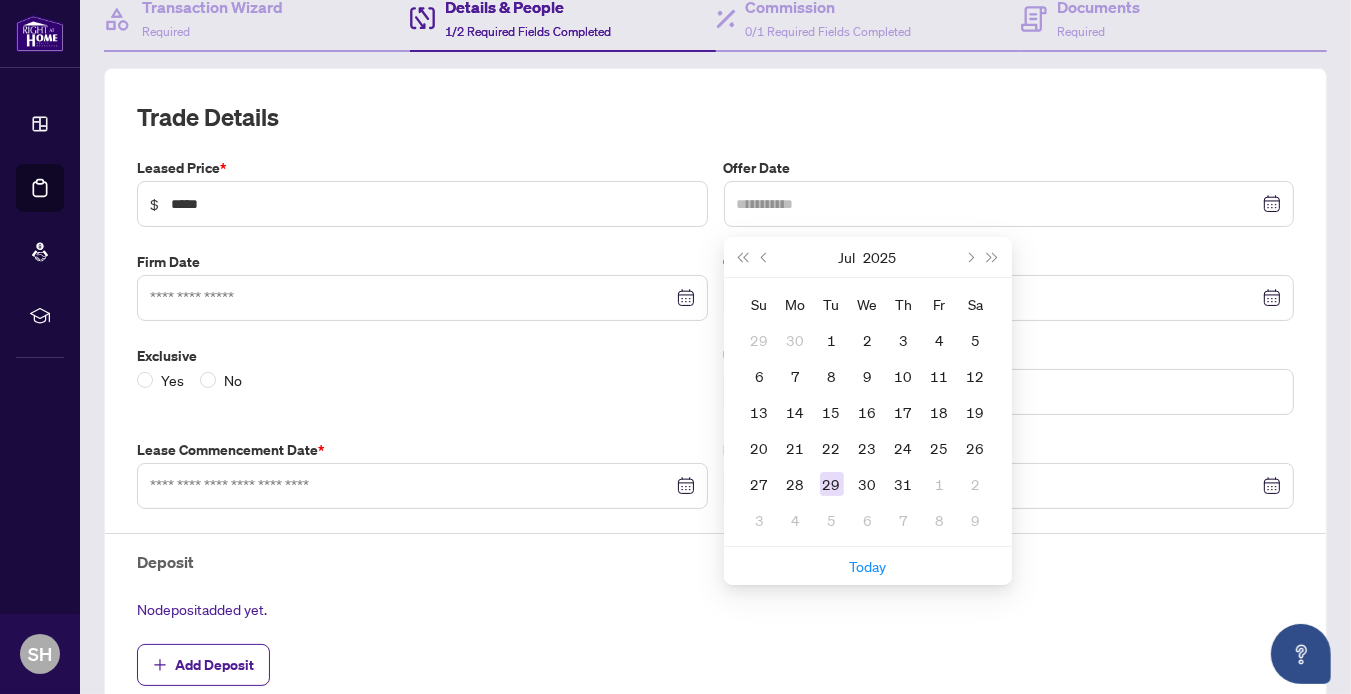 type on "**********" 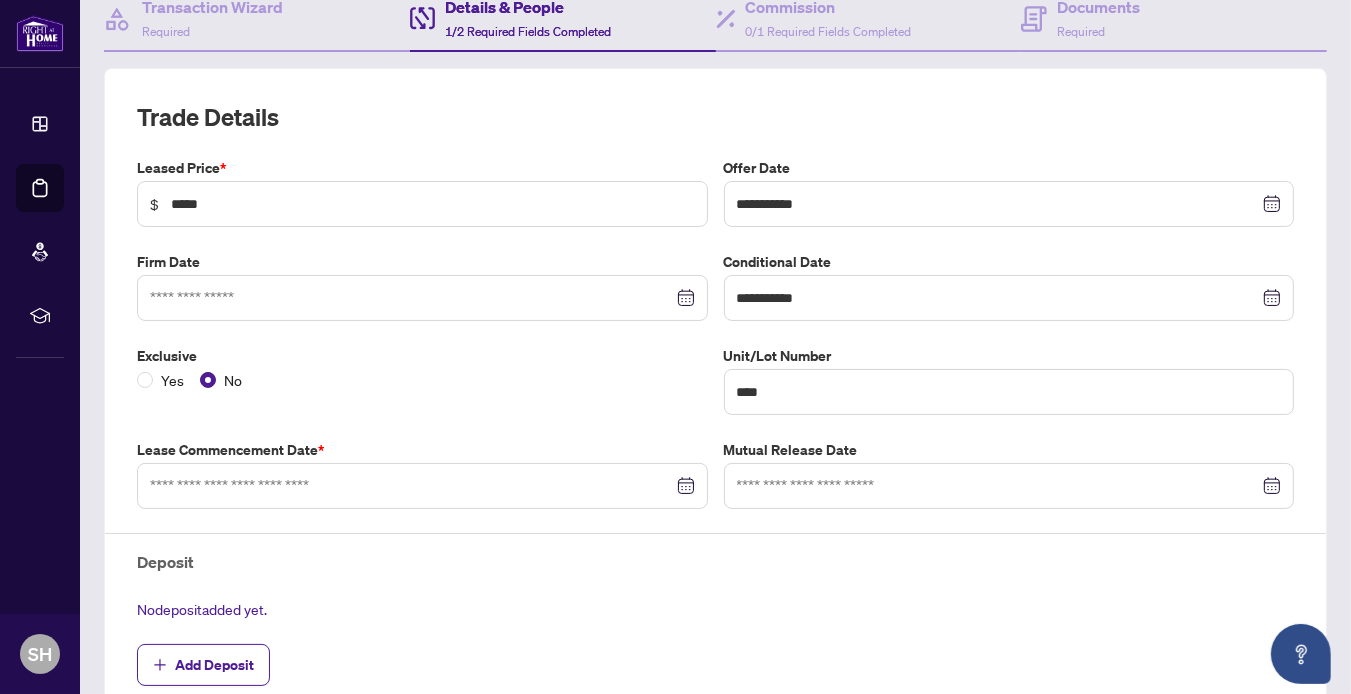 click at bounding box center (422, 486) 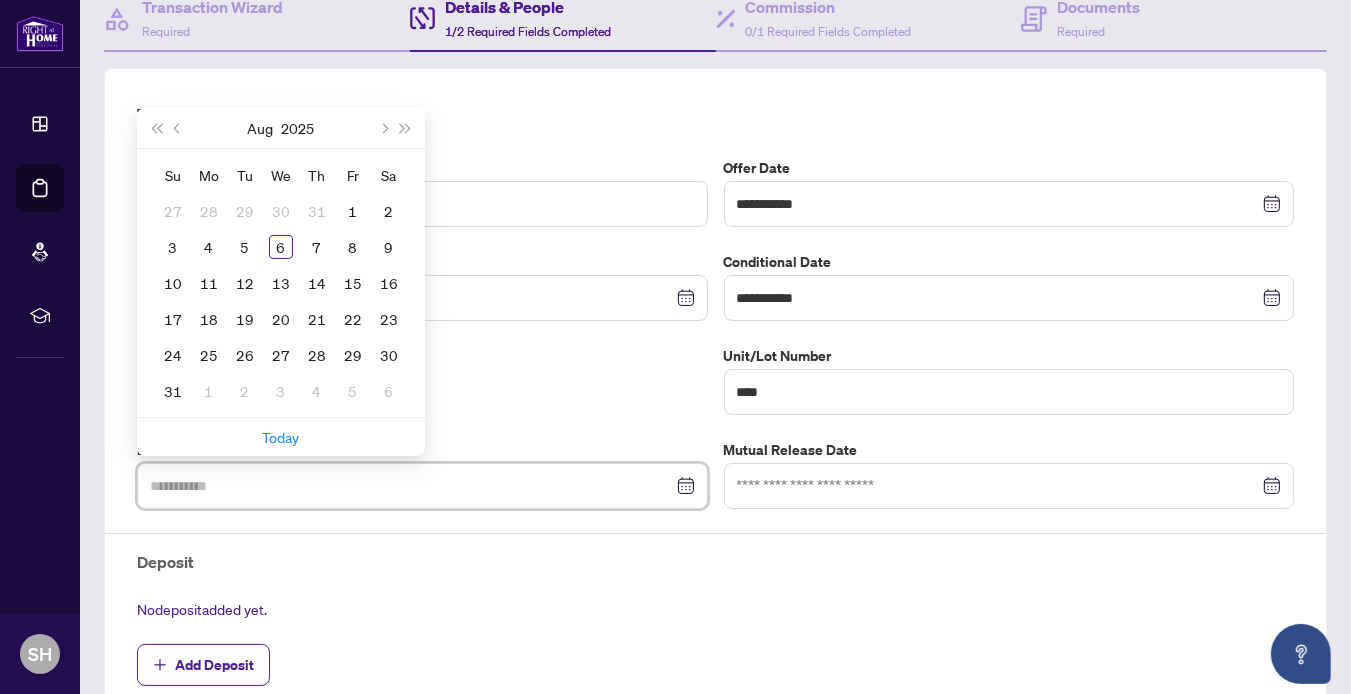 type on "**********" 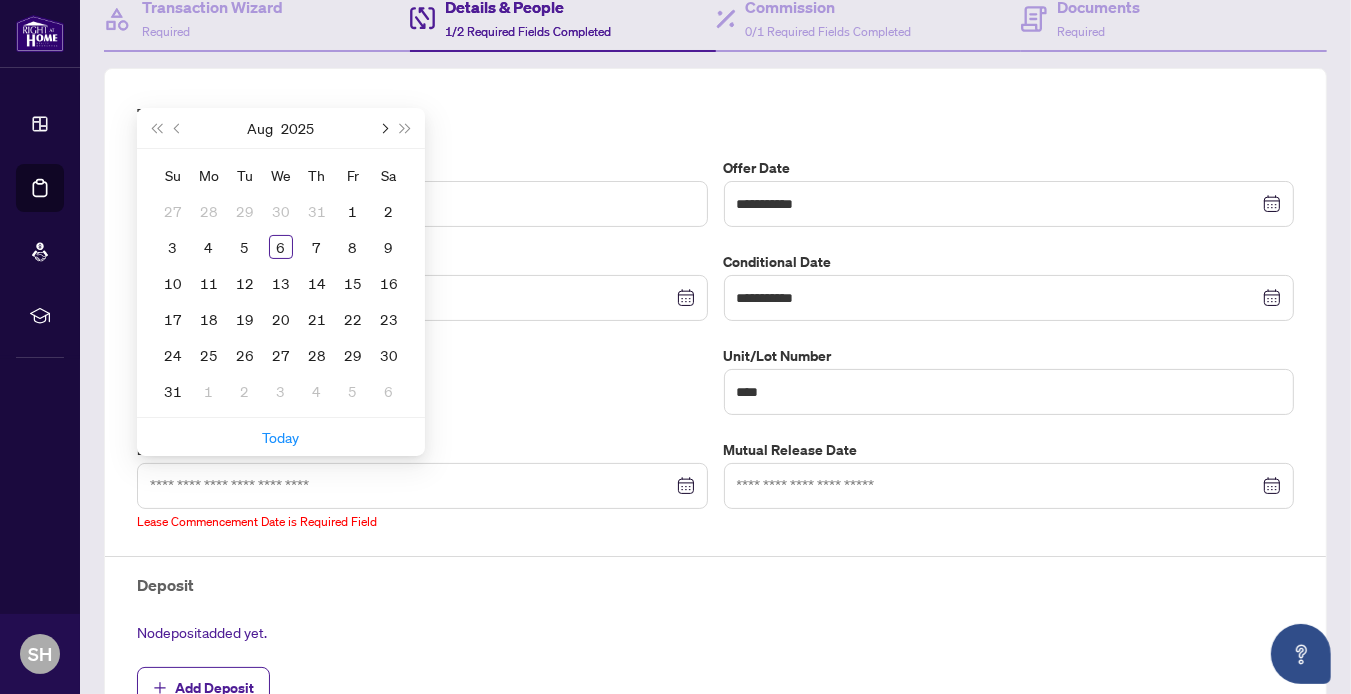click at bounding box center [383, 128] 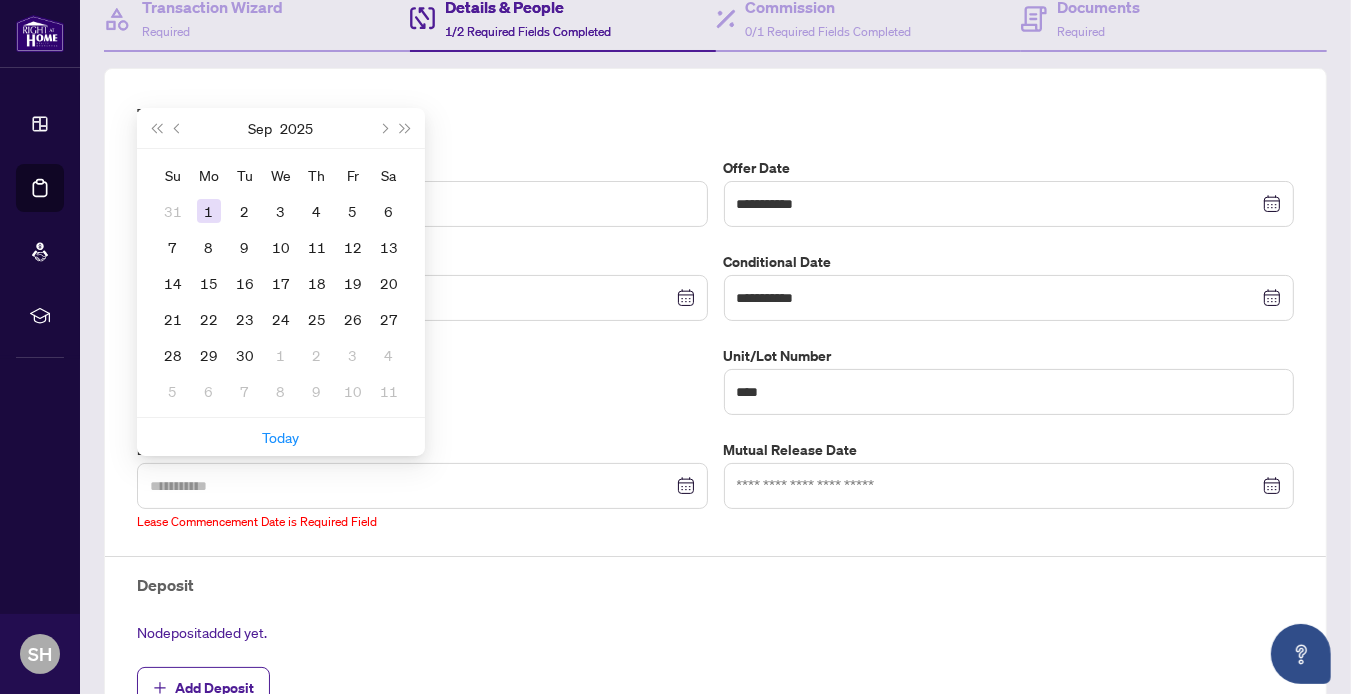 type on "**********" 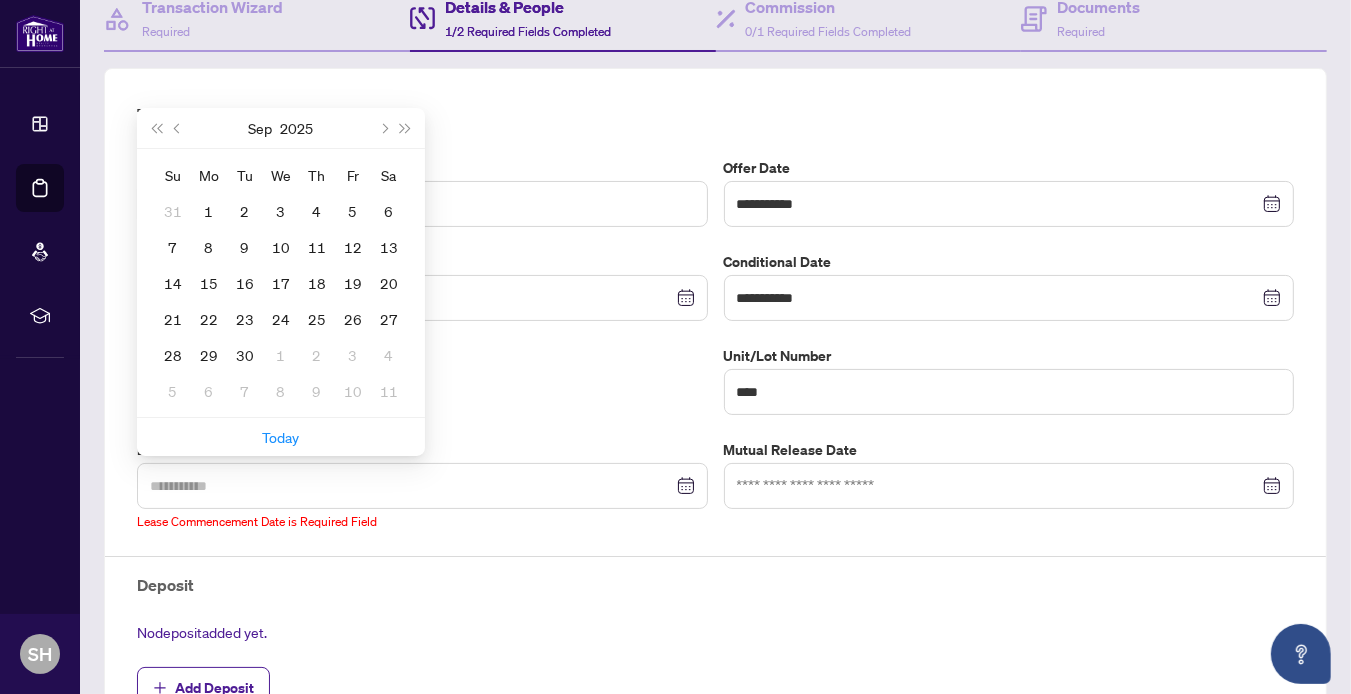 click on "1" at bounding box center [209, 211] 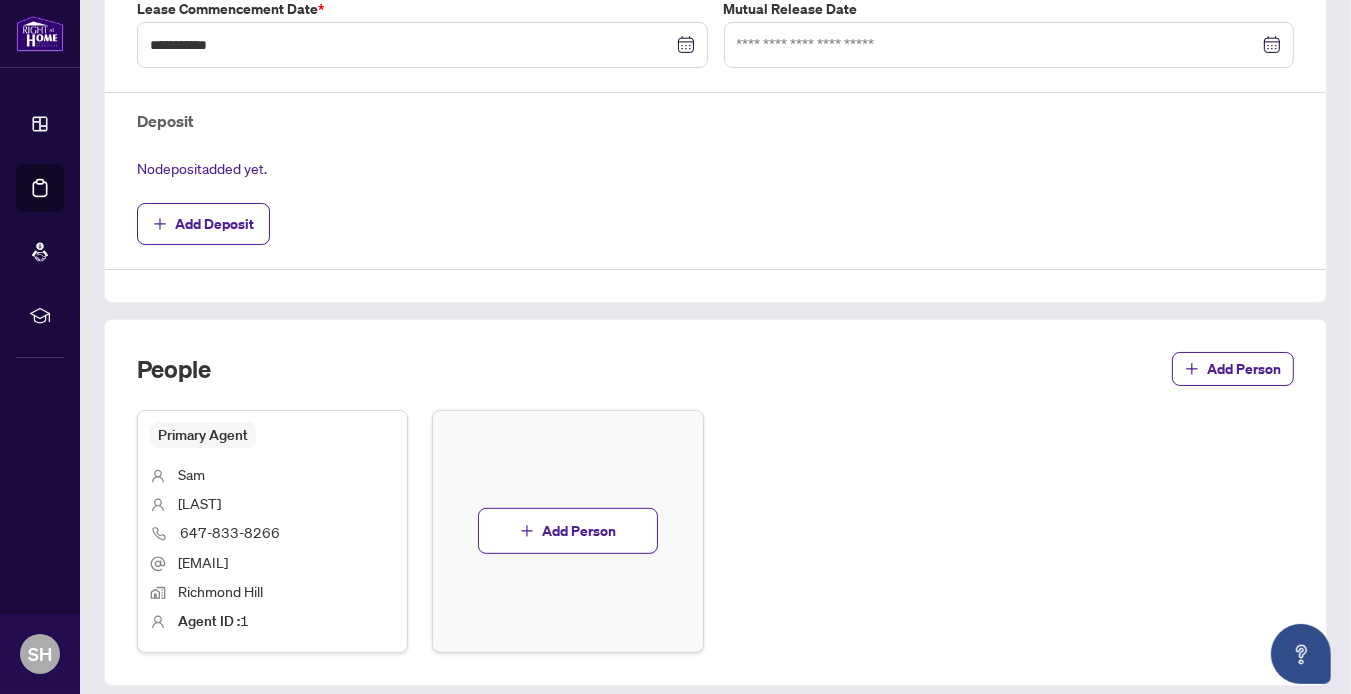 scroll, scrollTop: 841, scrollLeft: 0, axis: vertical 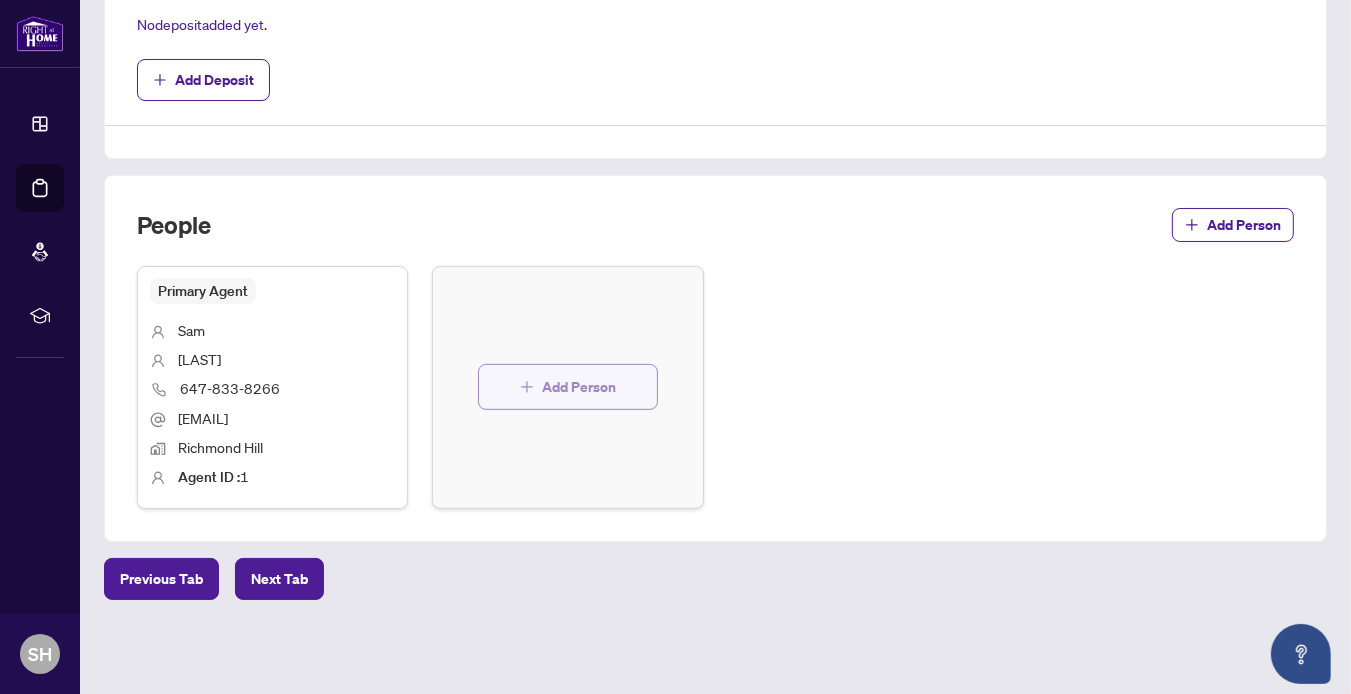 click on "Add Person" at bounding box center [568, 387] 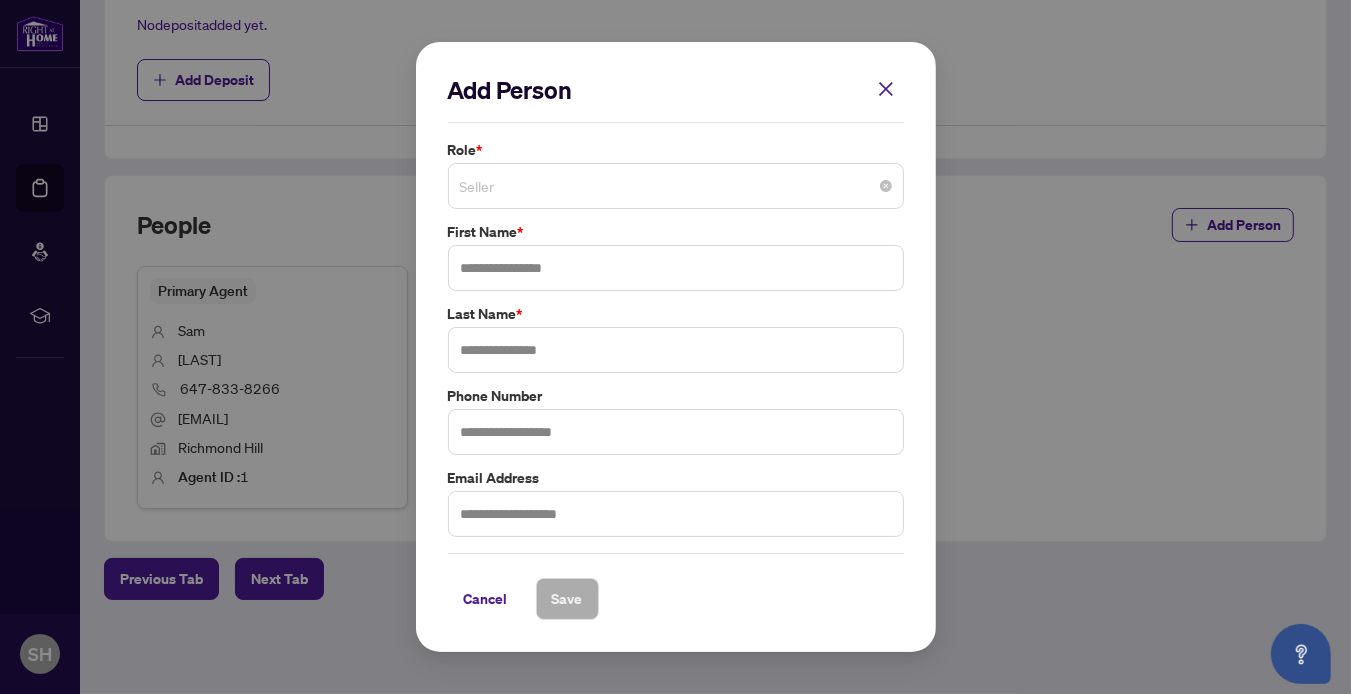 click on "Seller" at bounding box center [676, 186] 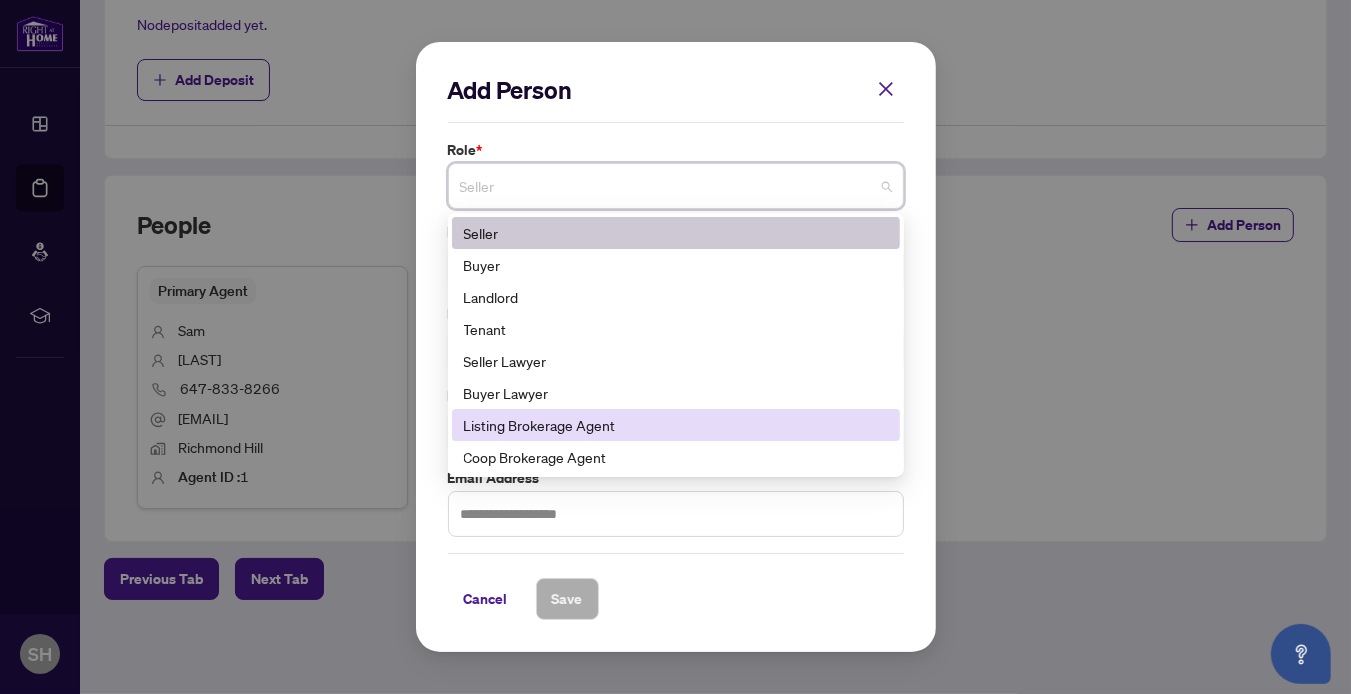 click on "Listing Brokerage Agent" at bounding box center [676, 425] 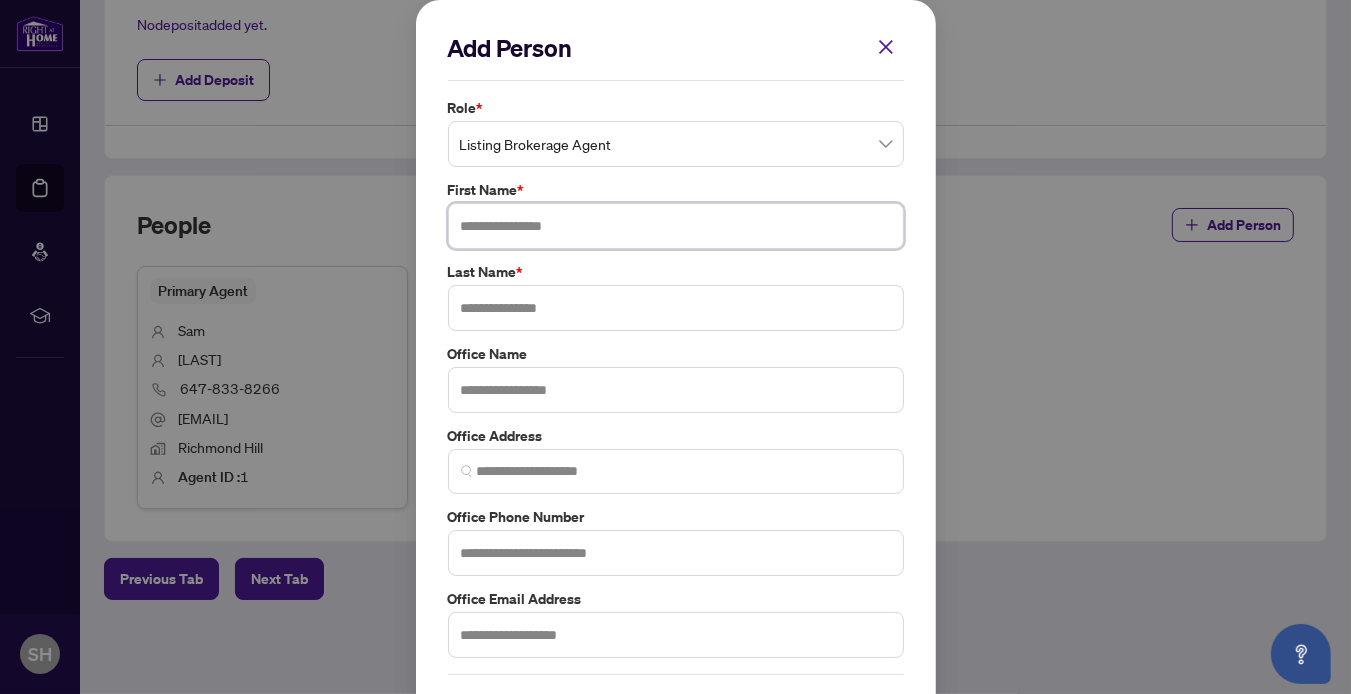 click at bounding box center (676, 226) 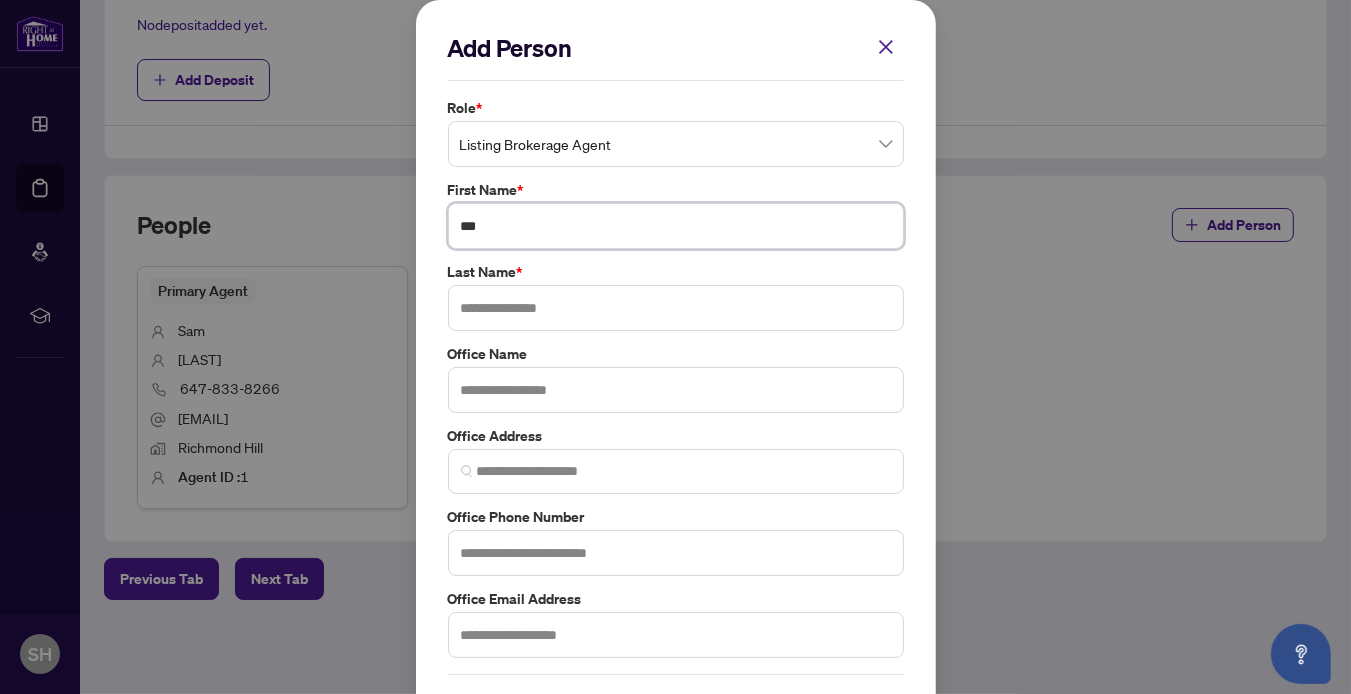 type on "***" 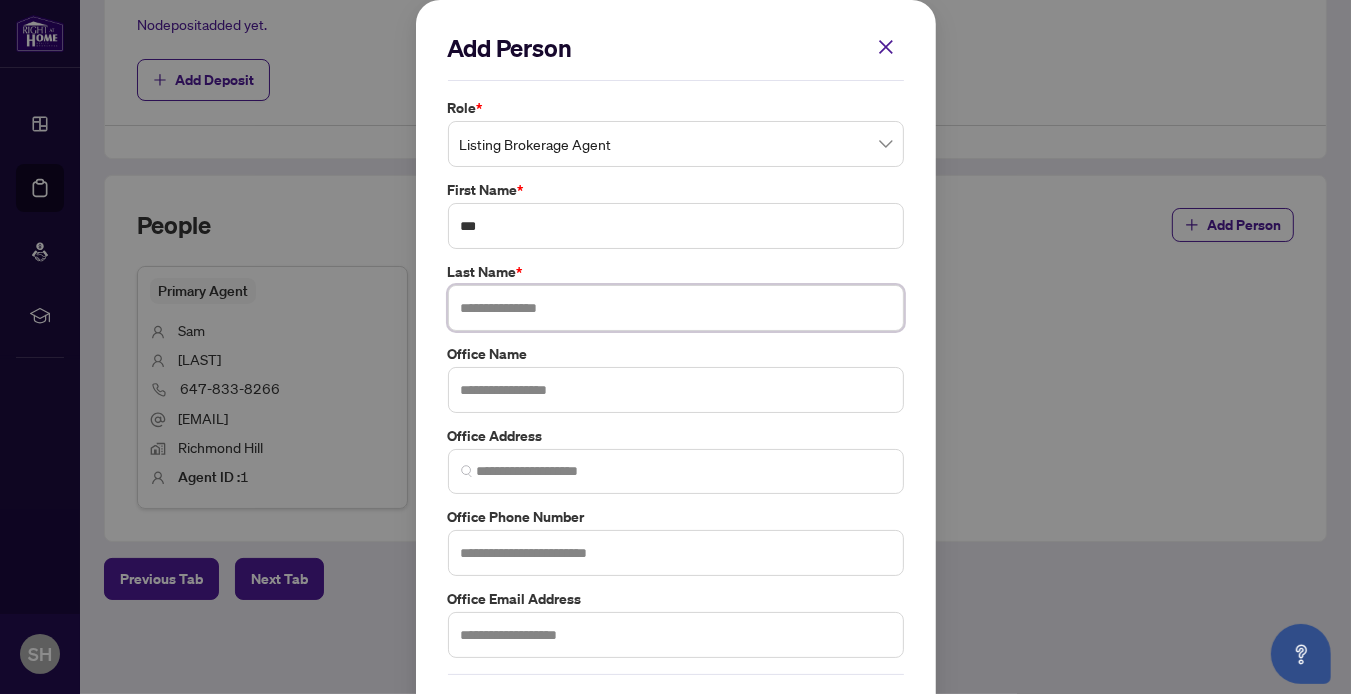 click at bounding box center [676, 308] 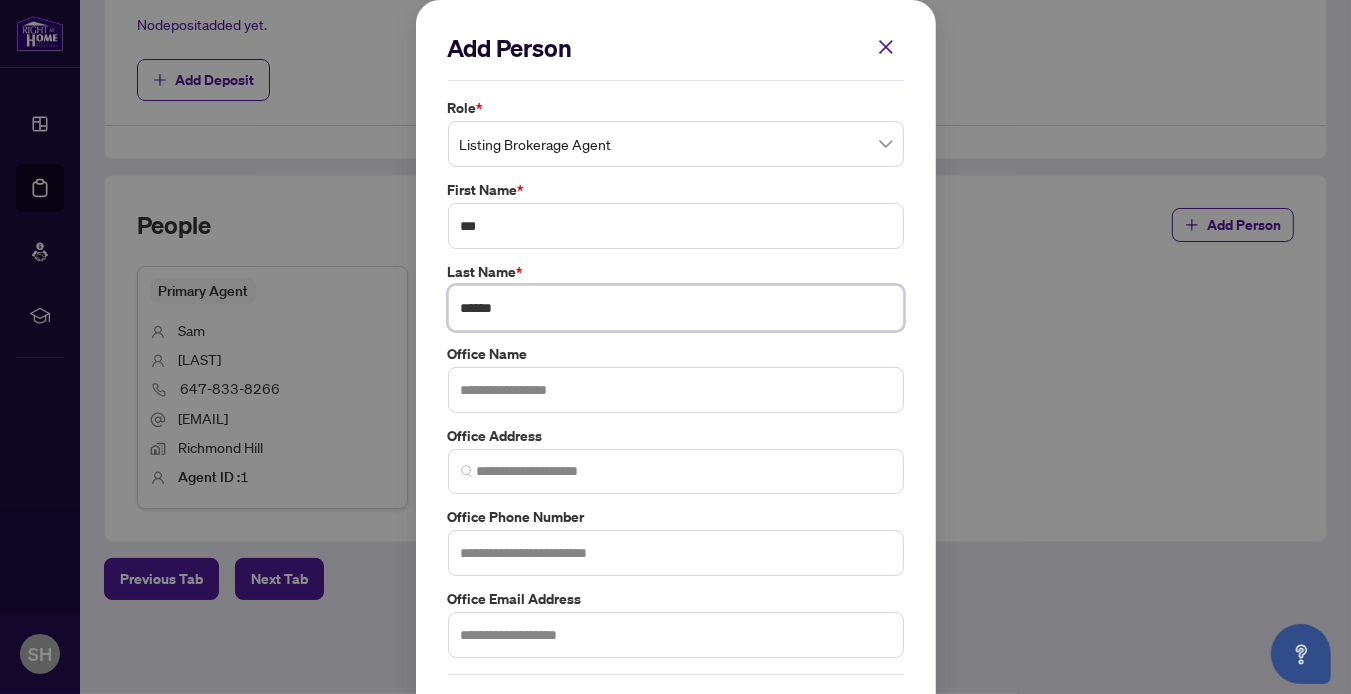 type on "******" 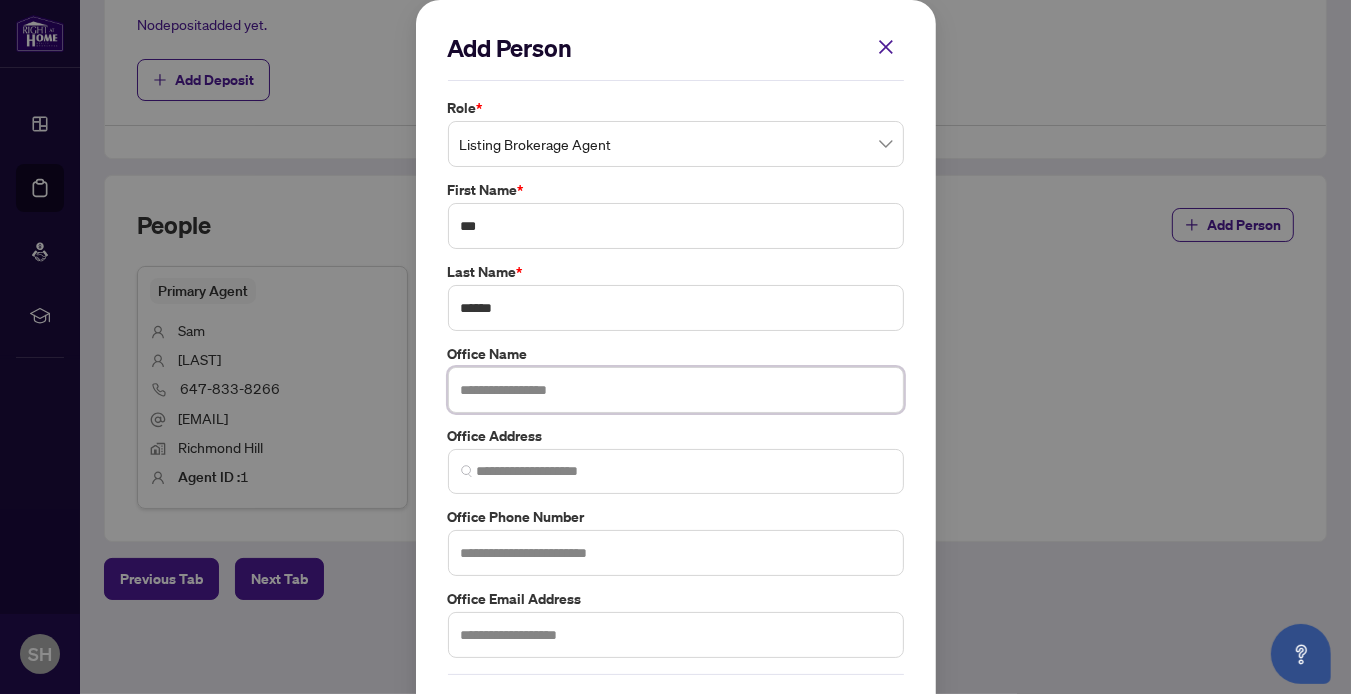 click at bounding box center [676, 390] 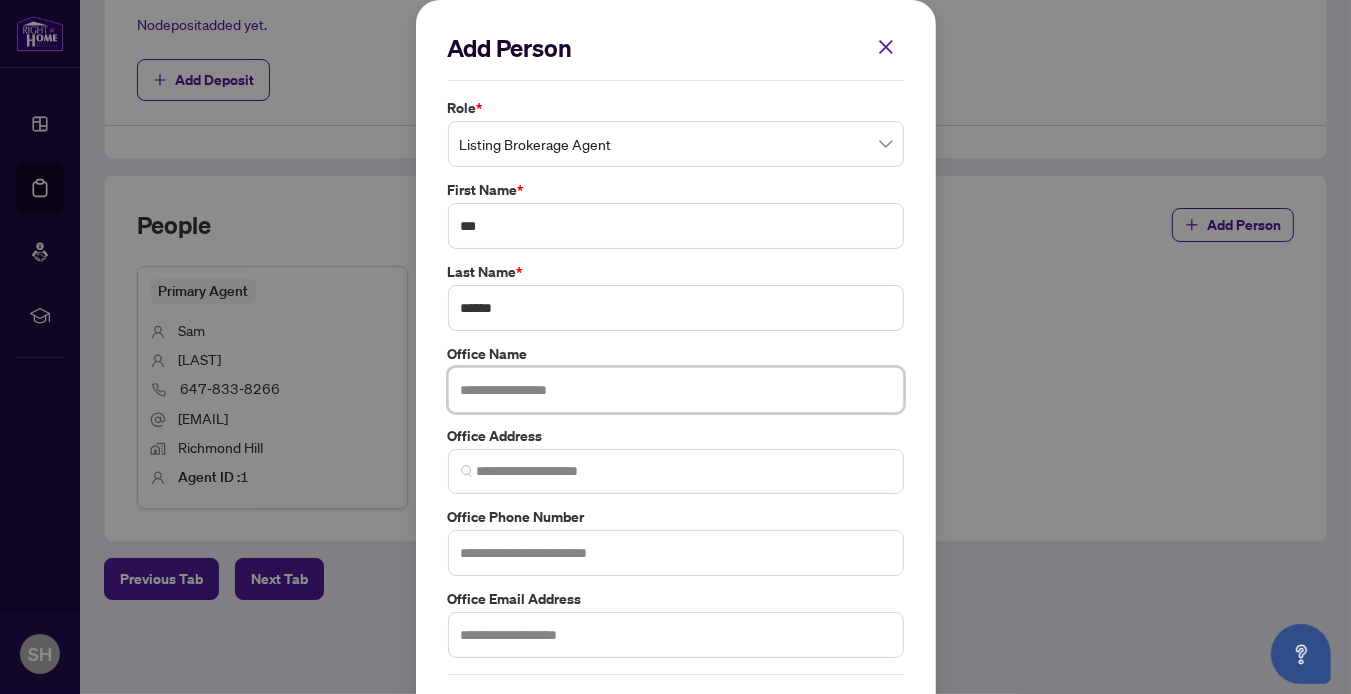 paste on "**********" 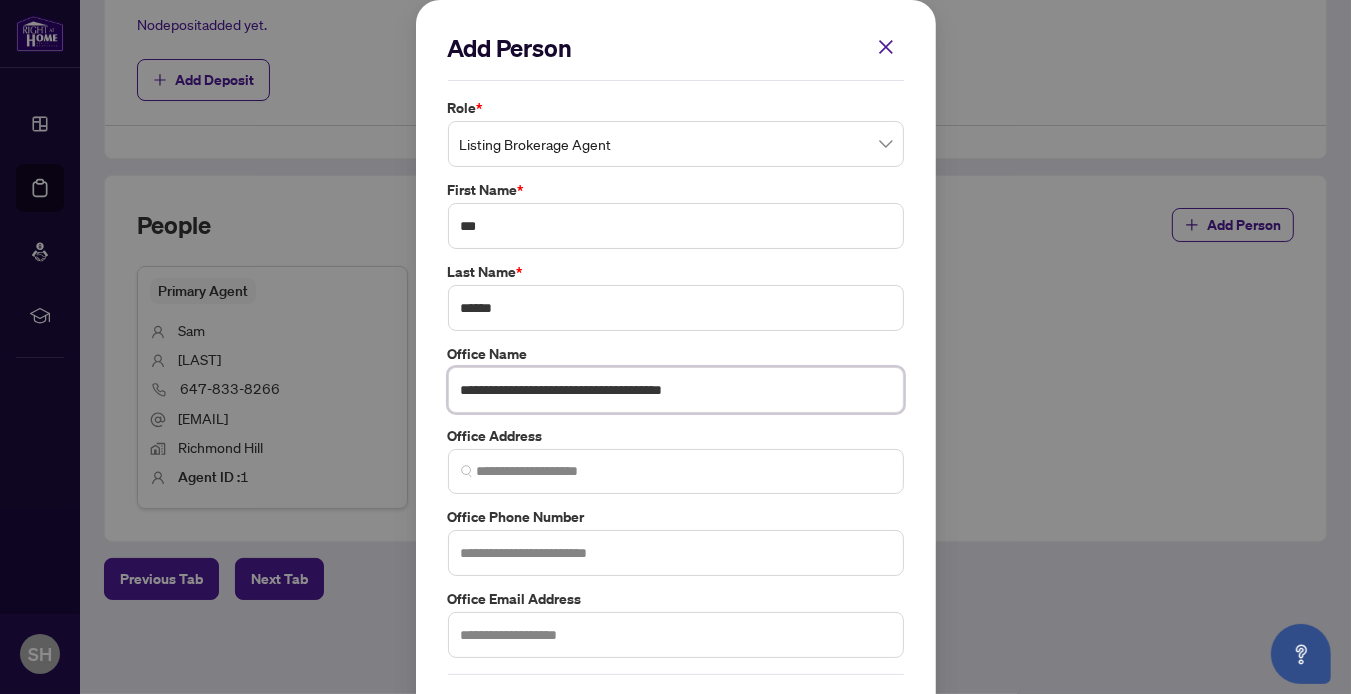 type on "**********" 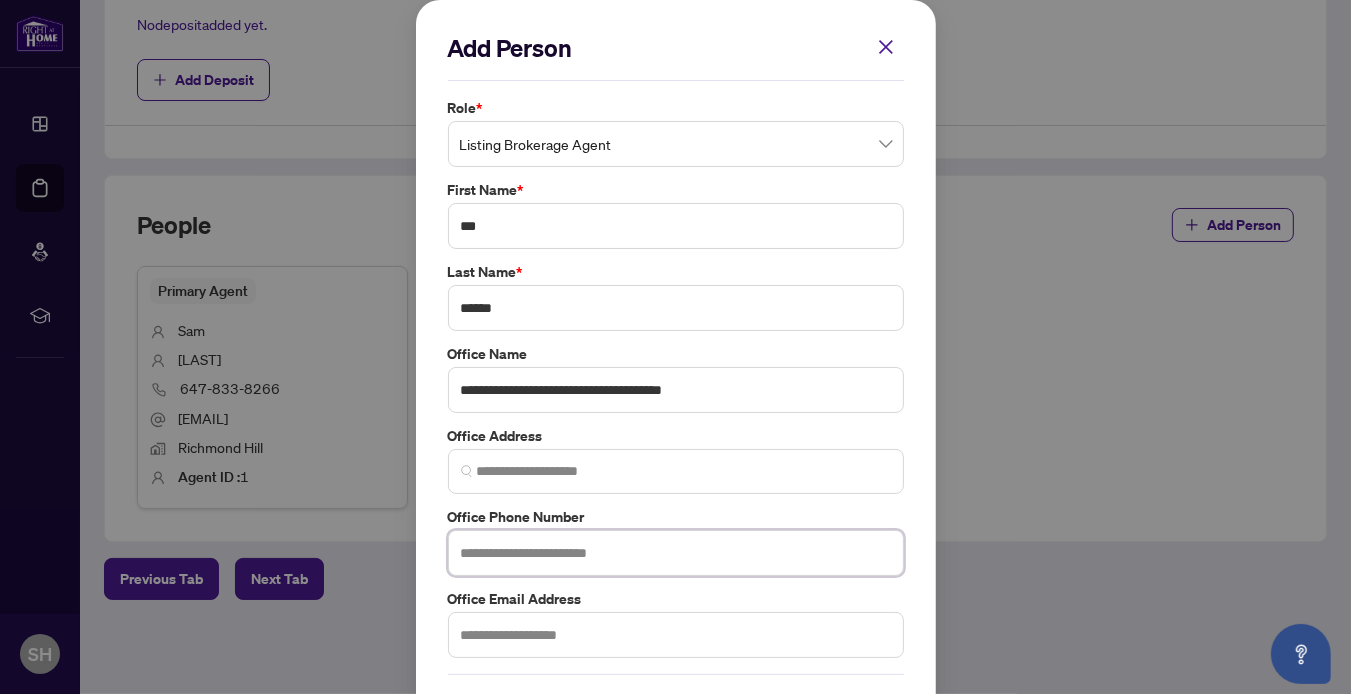paste on "**********" 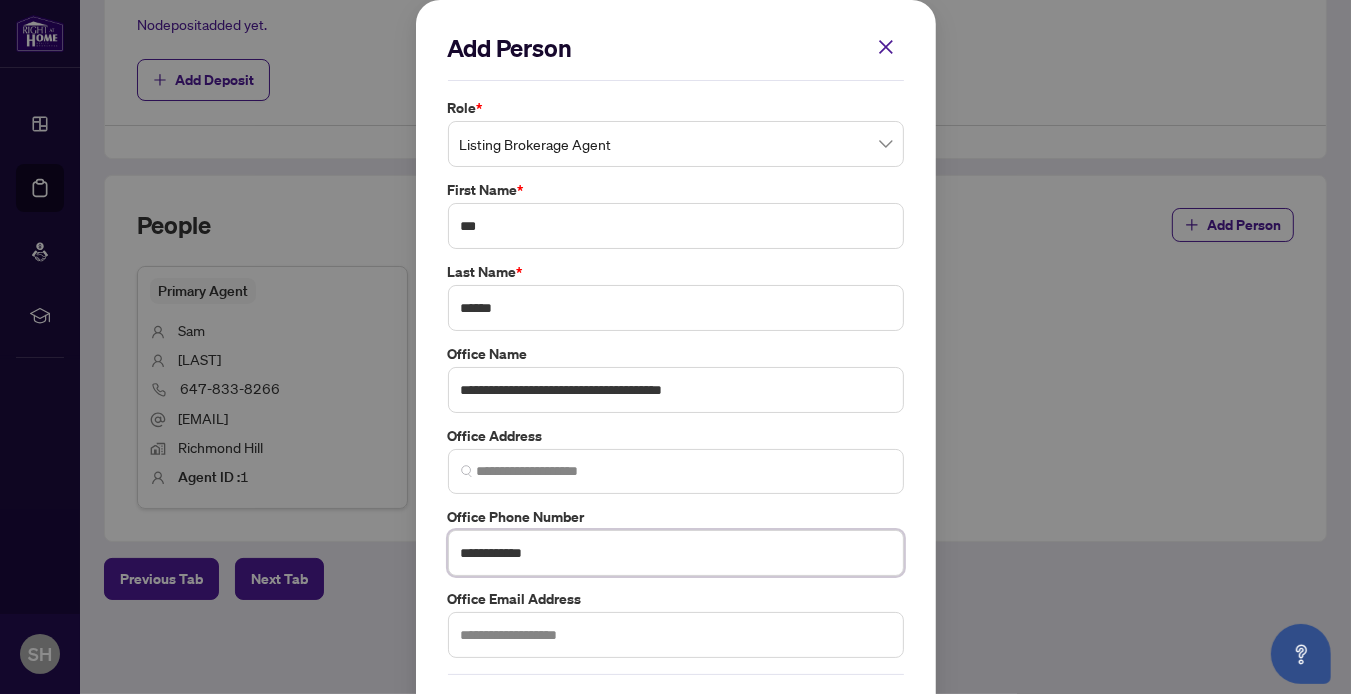 scroll, scrollTop: 116, scrollLeft: 0, axis: vertical 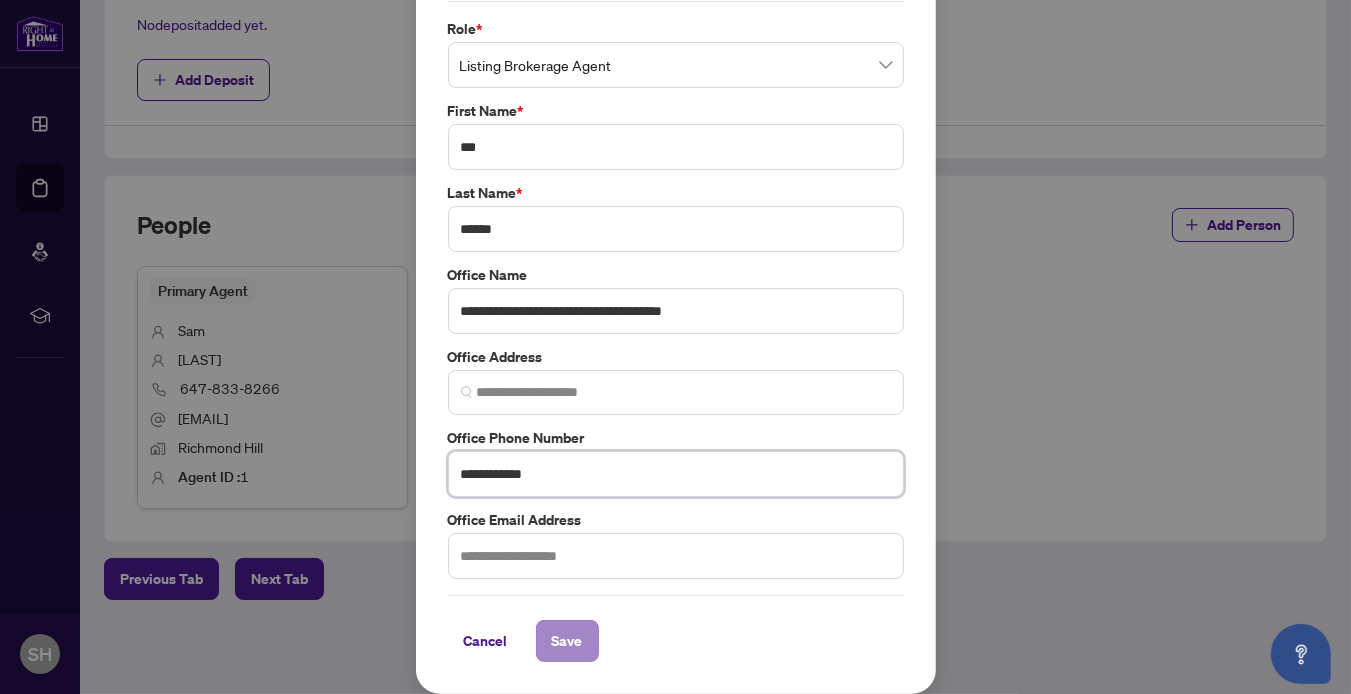 type on "**********" 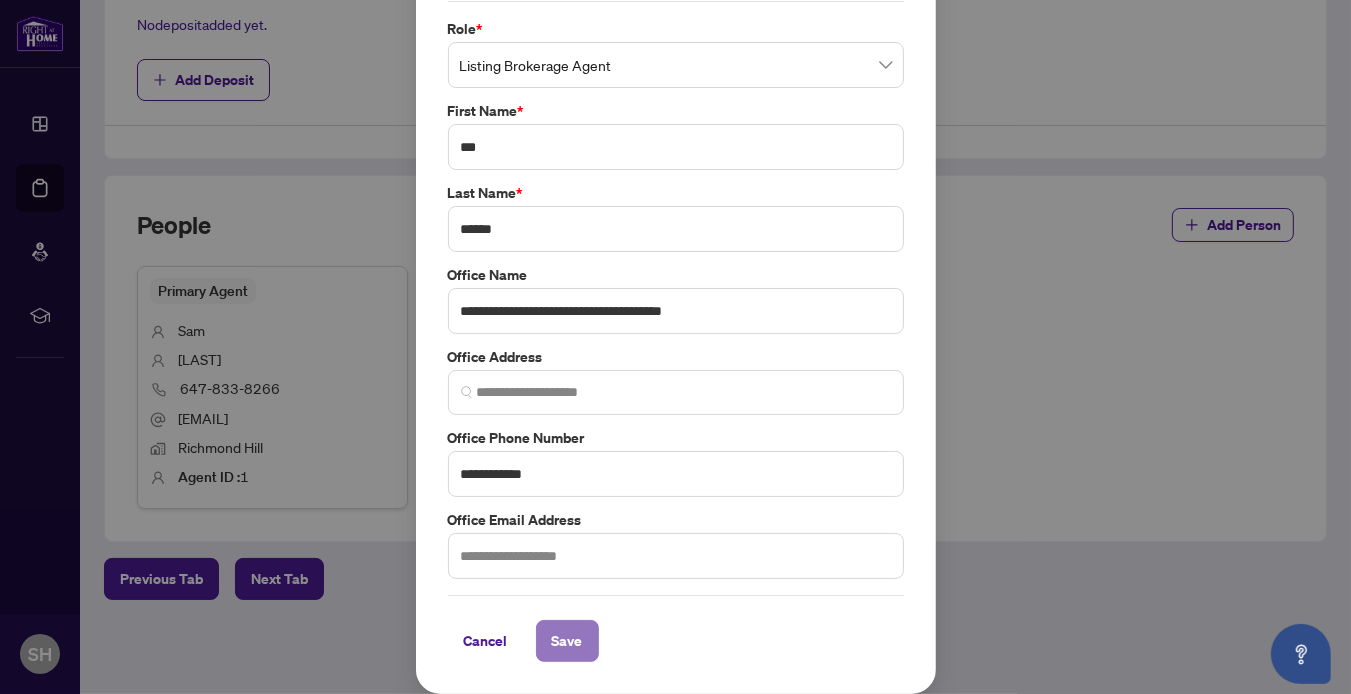 click on "Save" at bounding box center [567, 641] 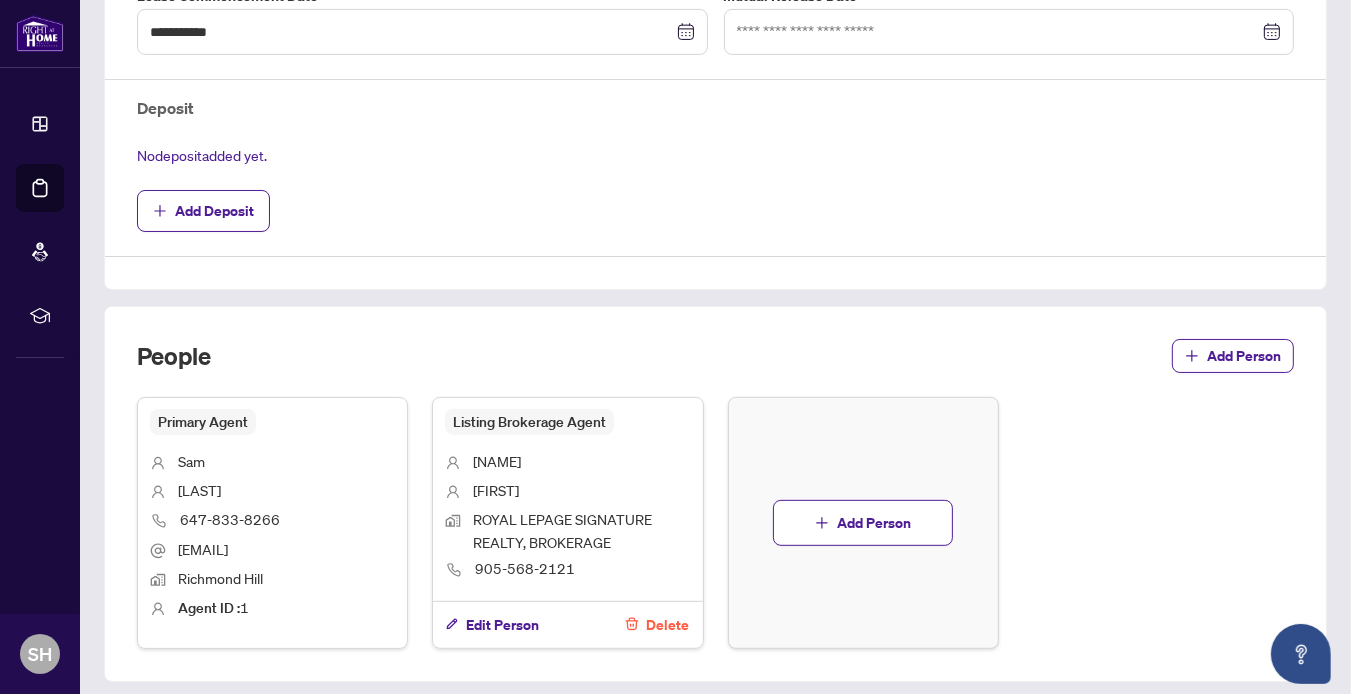 scroll, scrollTop: 848, scrollLeft: 0, axis: vertical 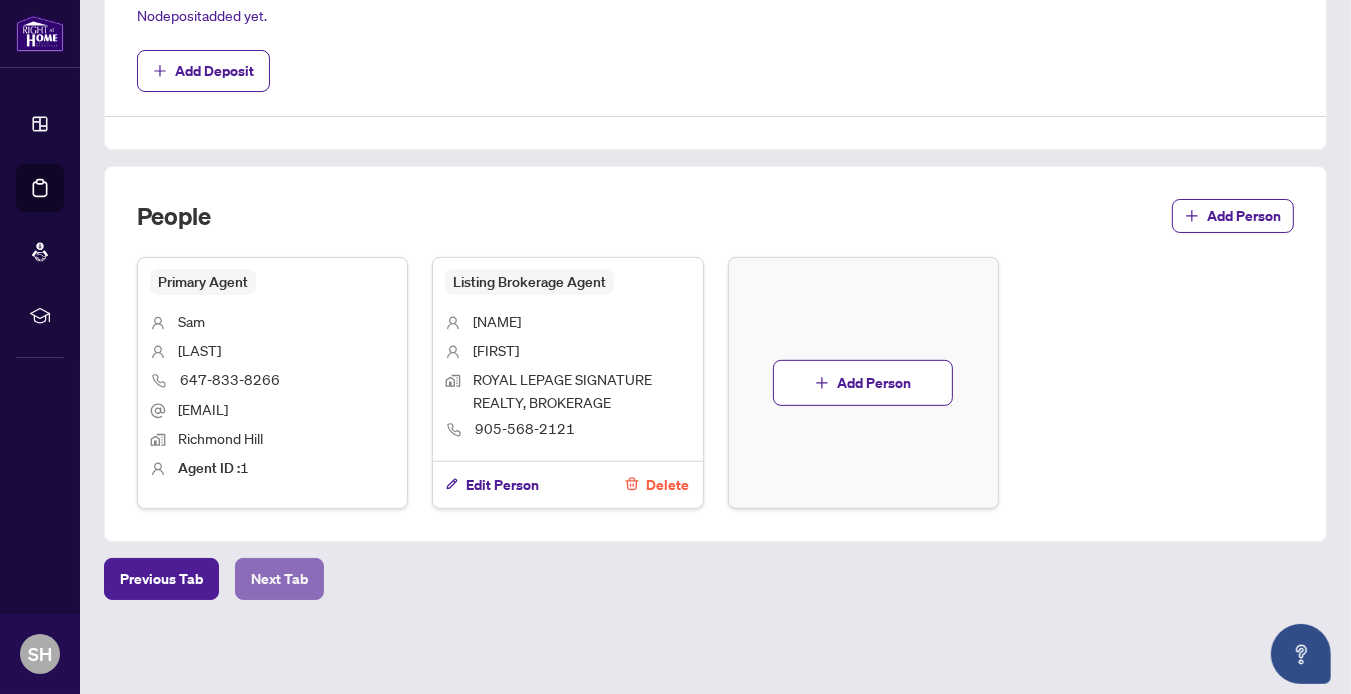 click on "Next Tab" at bounding box center [279, 579] 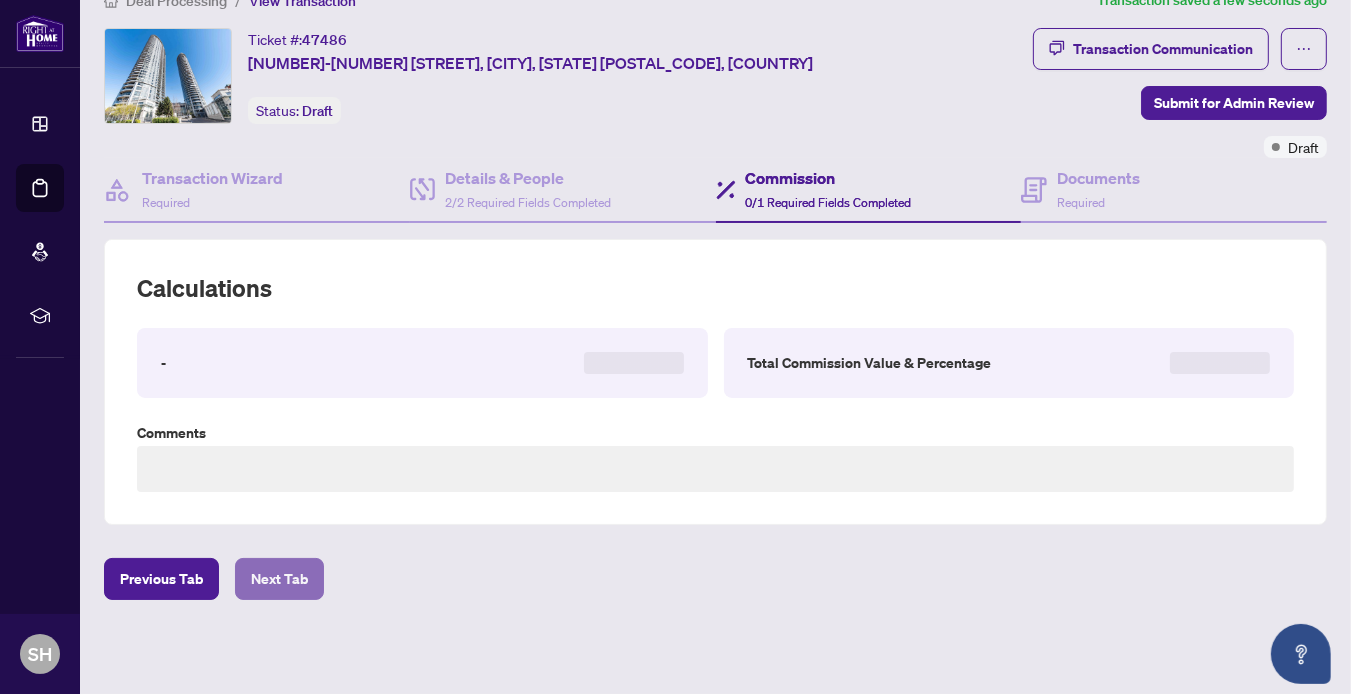 scroll, scrollTop: 508, scrollLeft: 0, axis: vertical 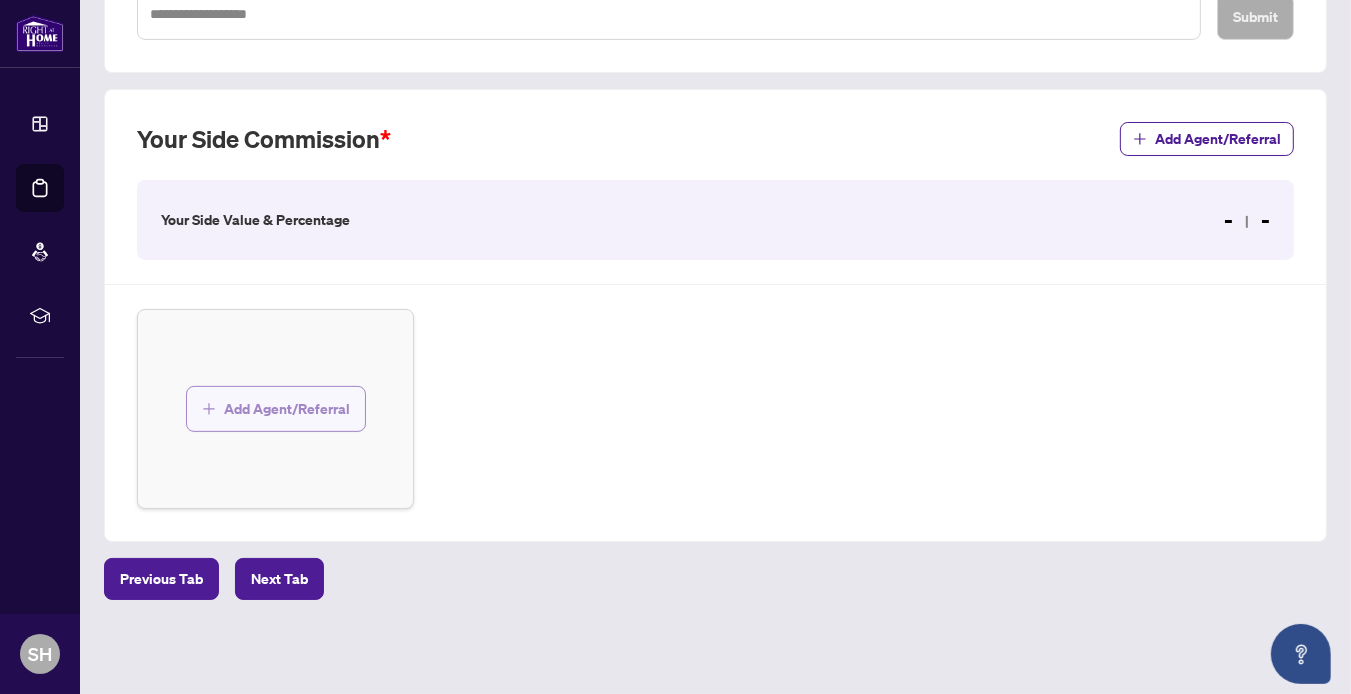 click on "Add Agent/Referral" at bounding box center [287, 409] 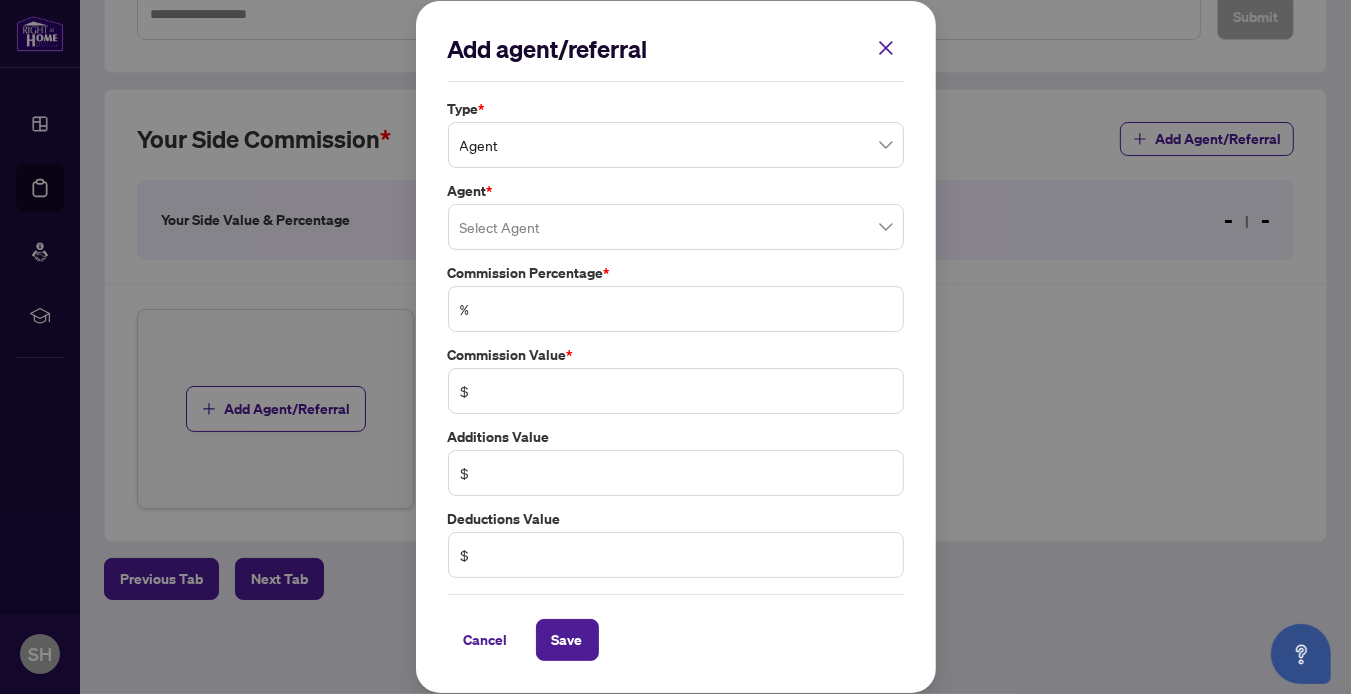 click on "Agent" at bounding box center (676, 145) 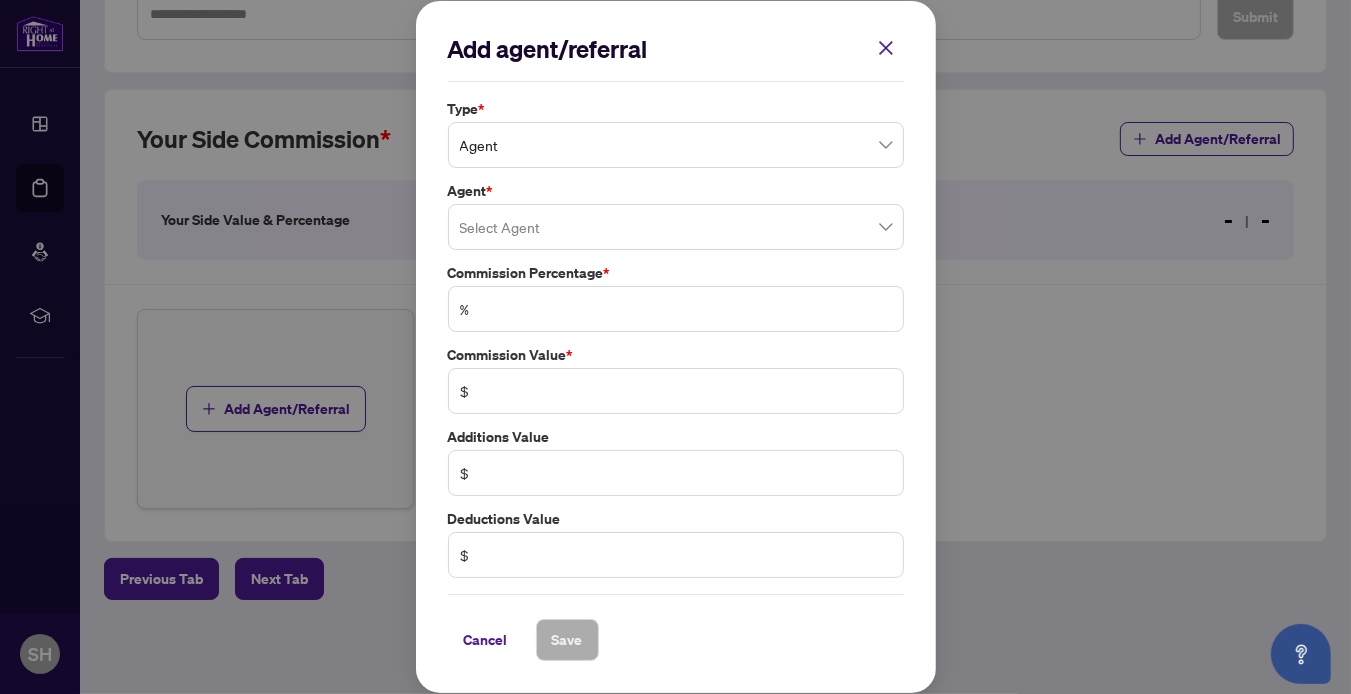 click on "Add agent/referral Type * Agent 0 1 Agent Referral Agent * Select Agent Commission Percentage * % Commission Value * $ Additions Value $ Deductions Value $ Cancel Save Cancel OK" at bounding box center [676, 347] 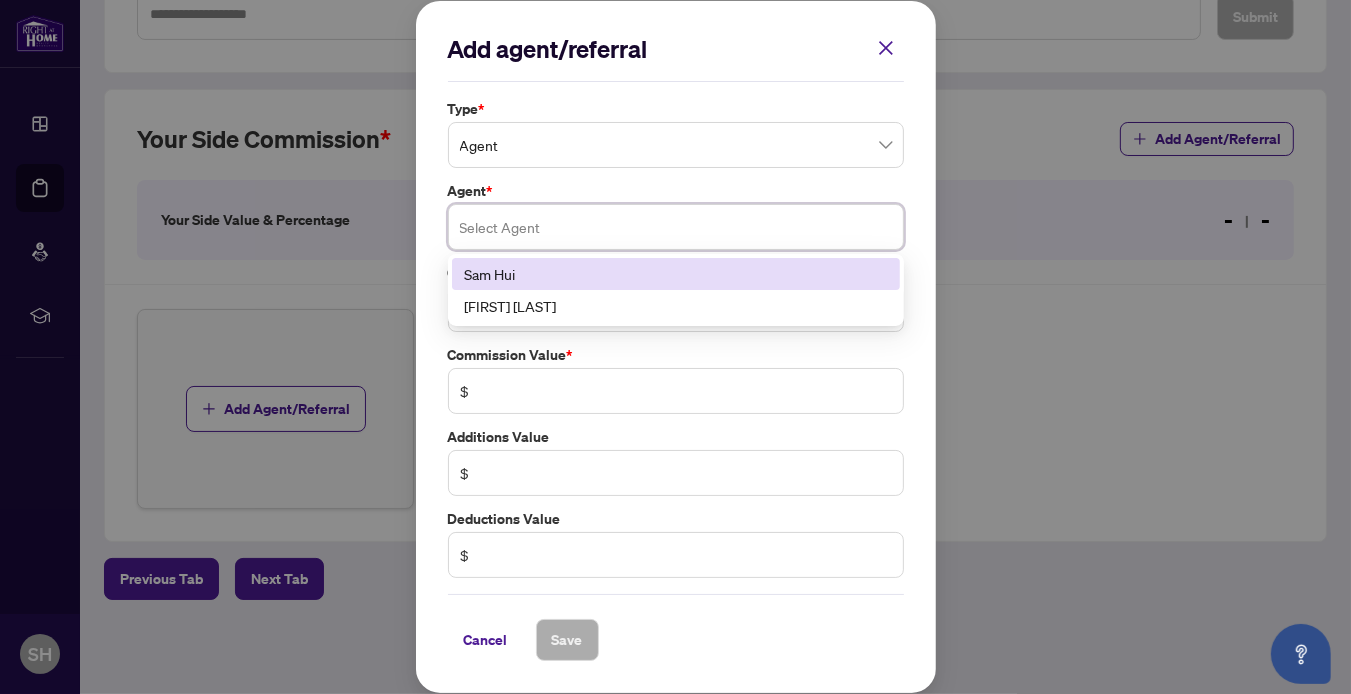 click at bounding box center [676, 227] 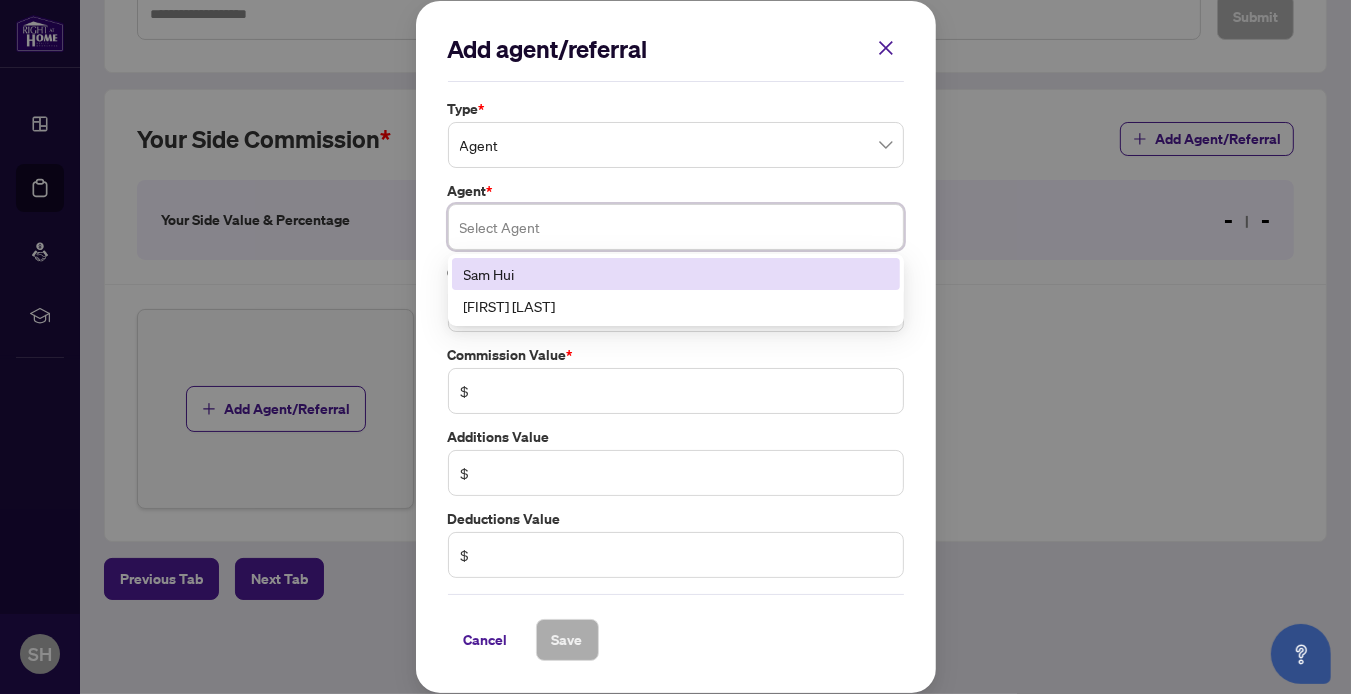 click on "Sam Hui" at bounding box center (676, 274) 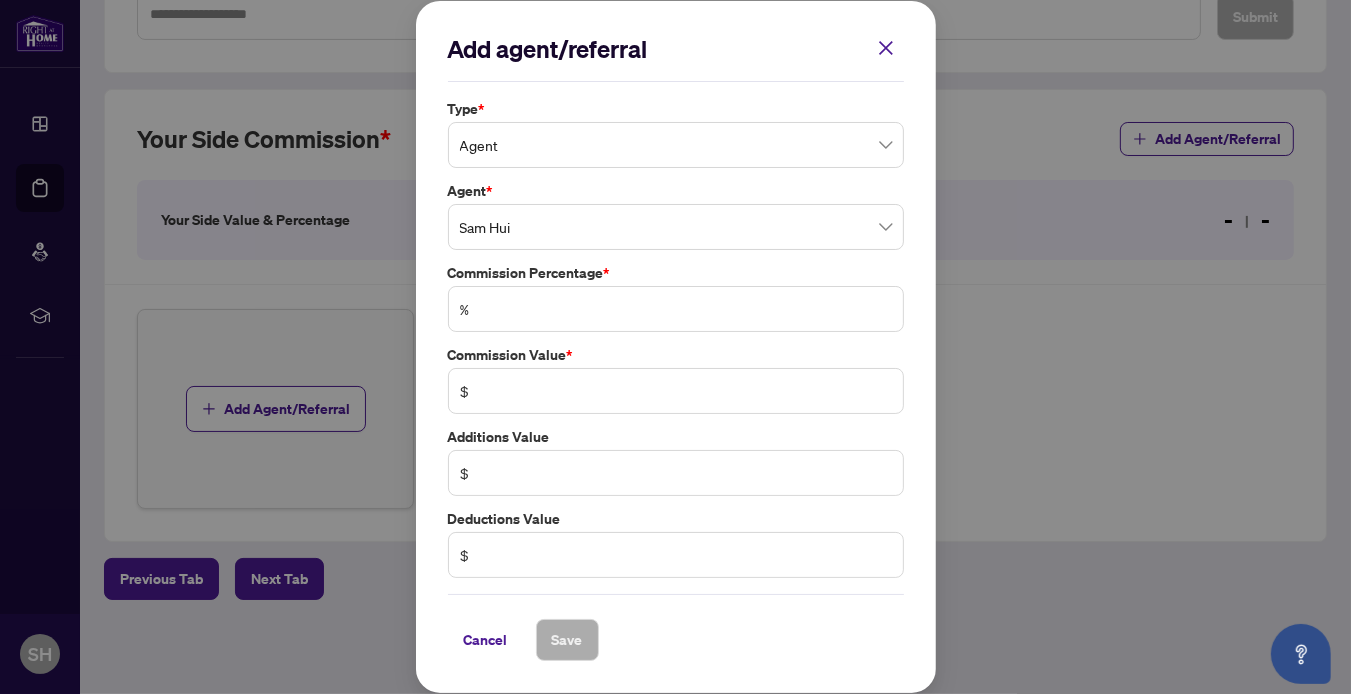 click on "%" at bounding box center (676, 309) 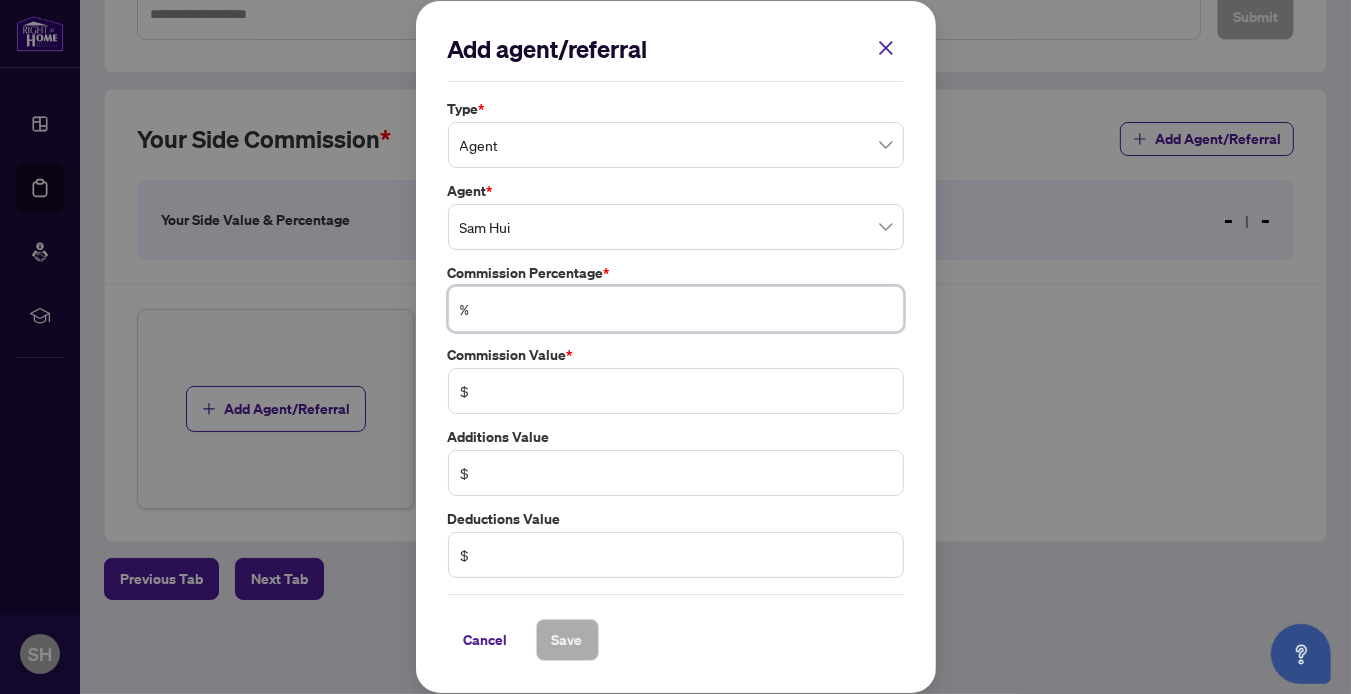 type on "*" 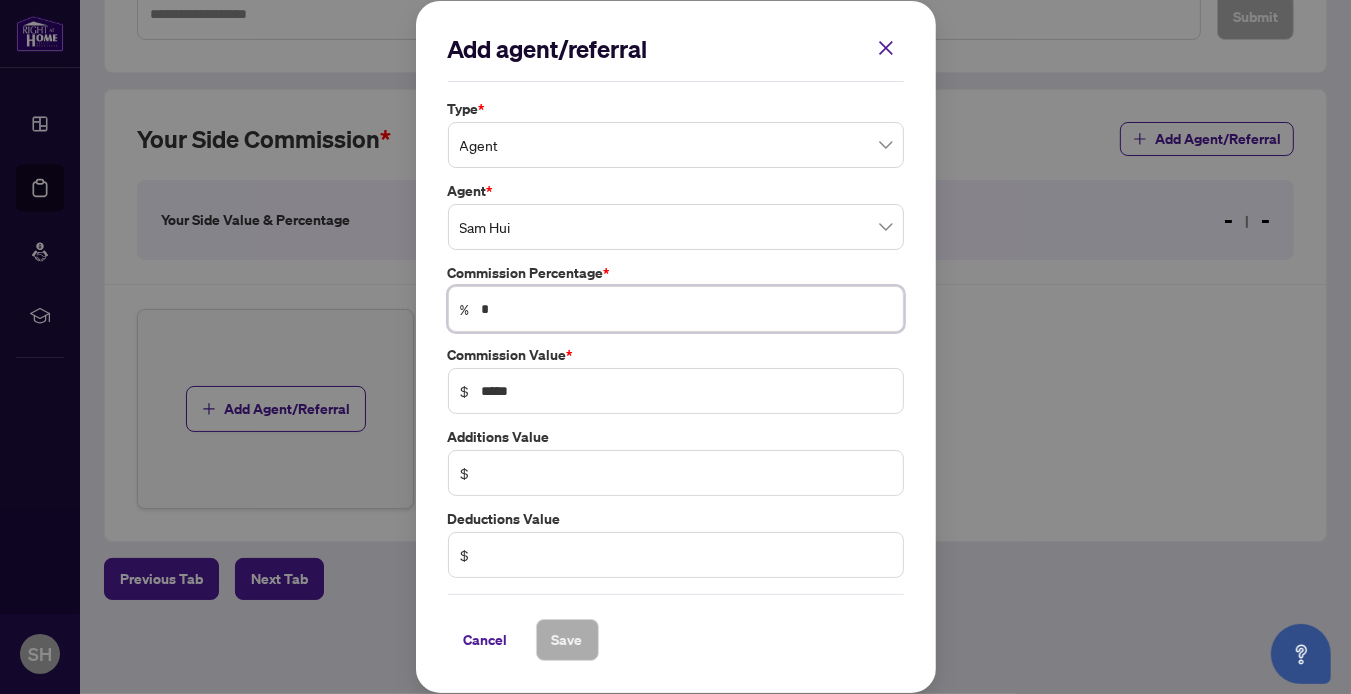 type on "**" 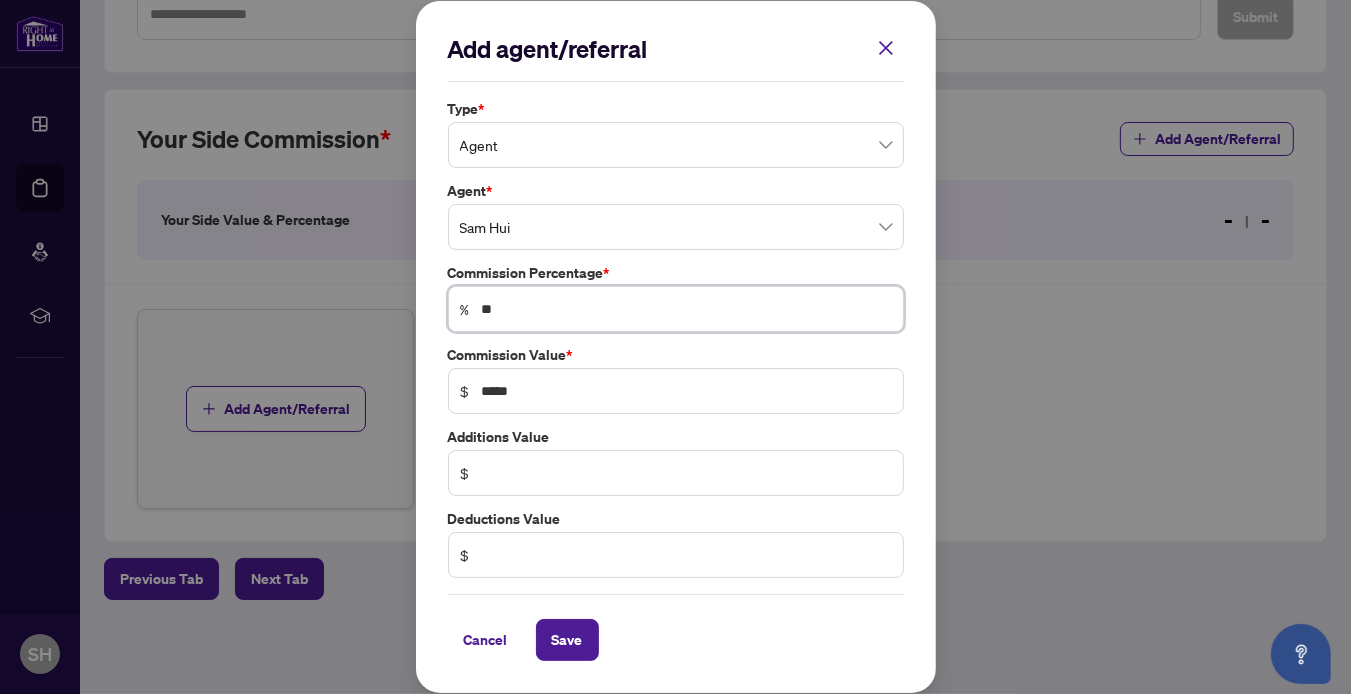 scroll, scrollTop: 26, scrollLeft: 0, axis: vertical 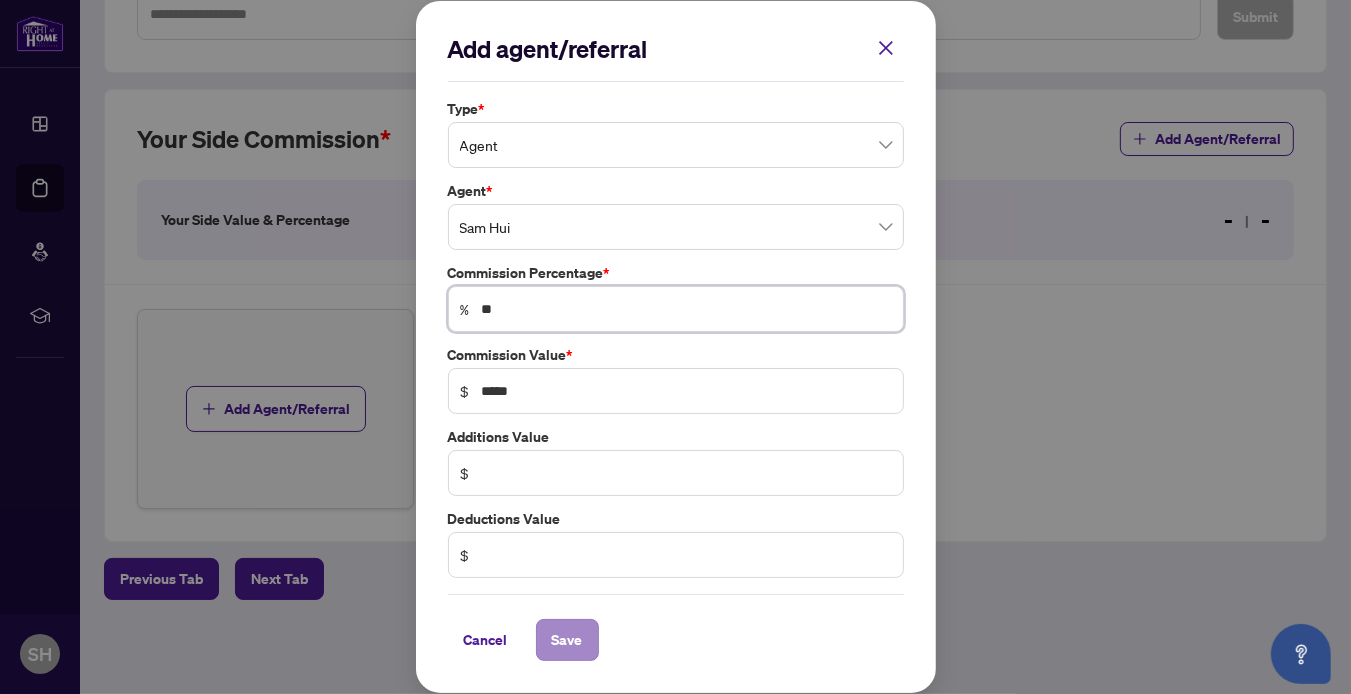 type on "**" 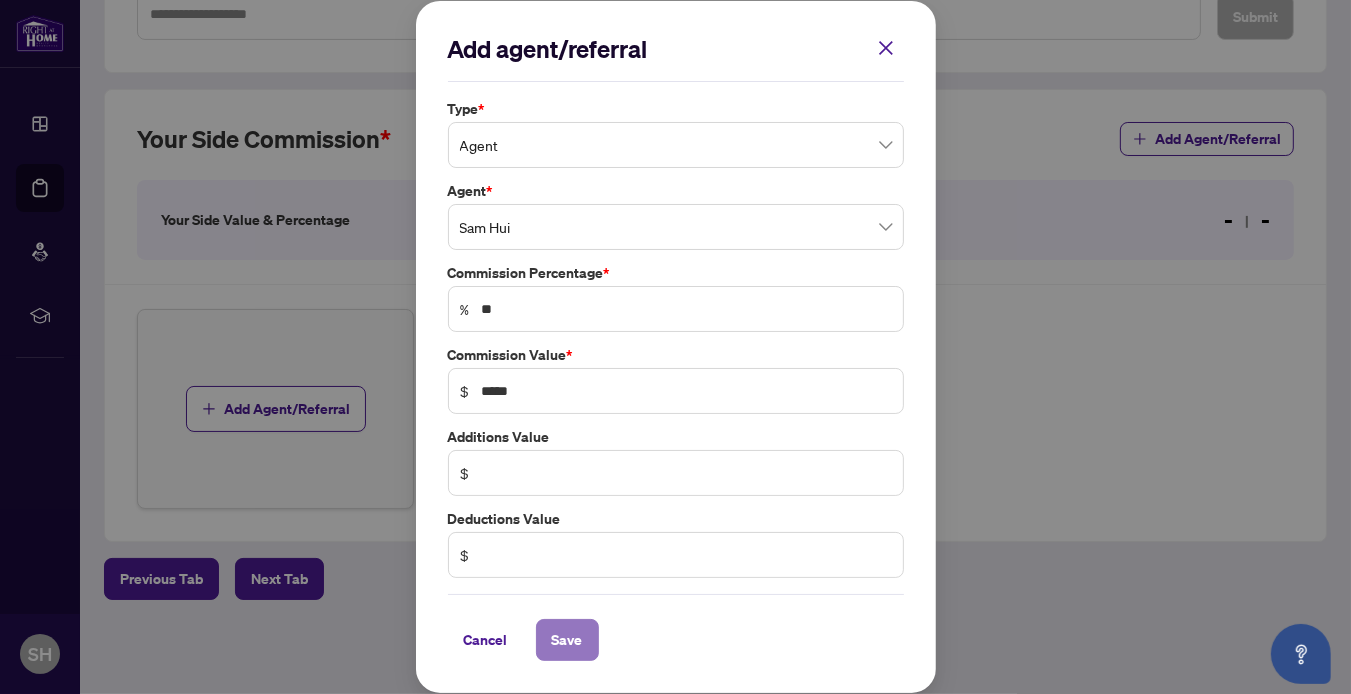 click on "Save" at bounding box center (567, 640) 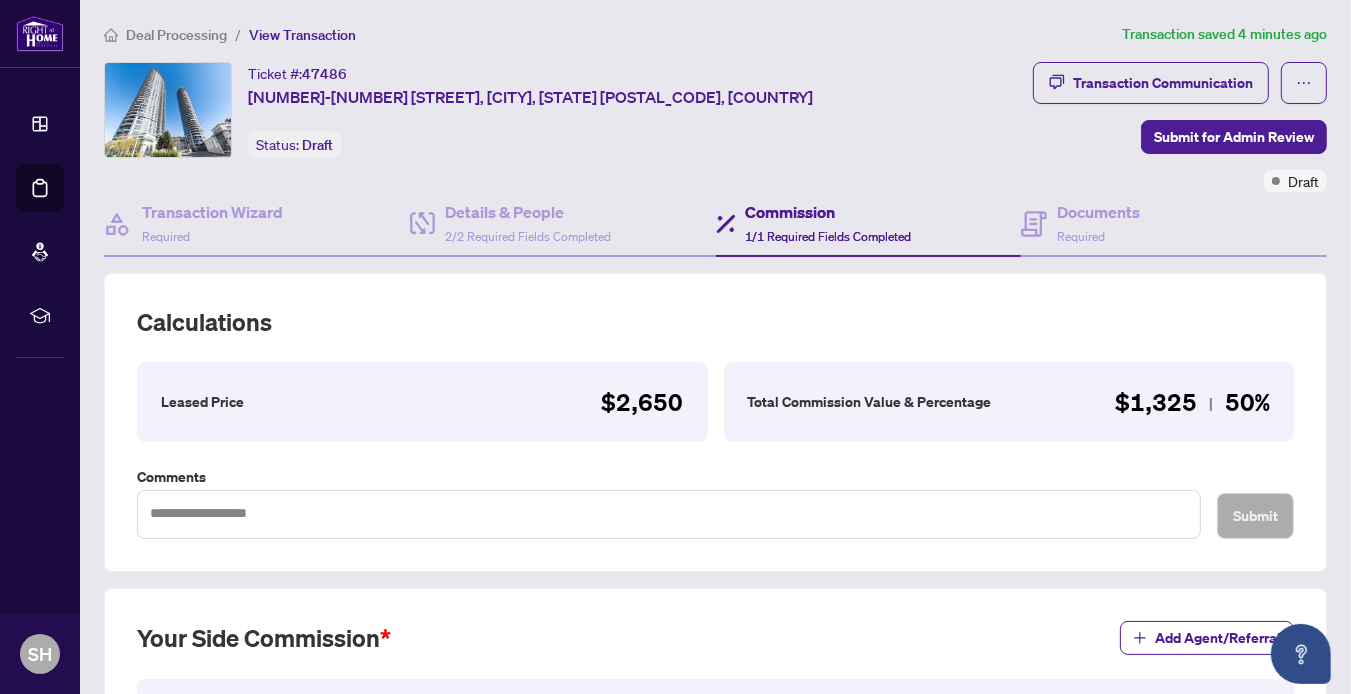 scroll, scrollTop: 0, scrollLeft: 0, axis: both 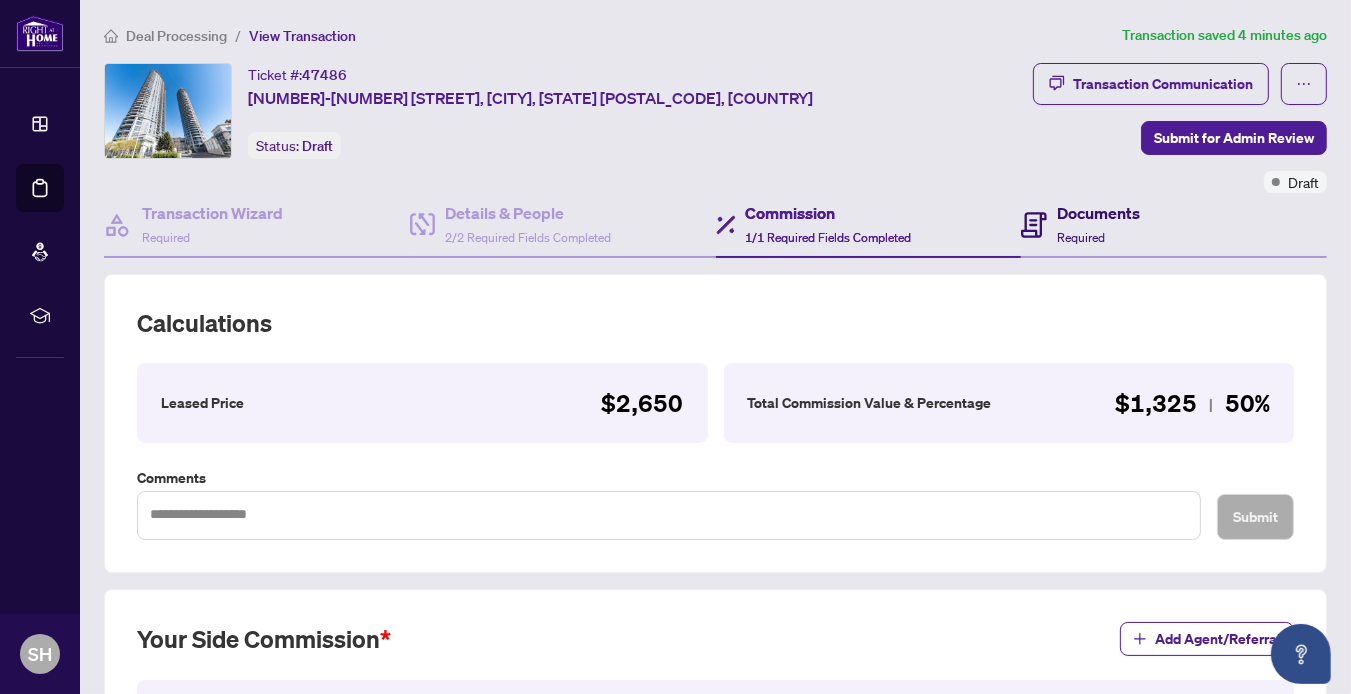 click on "Required" at bounding box center (1081, 237) 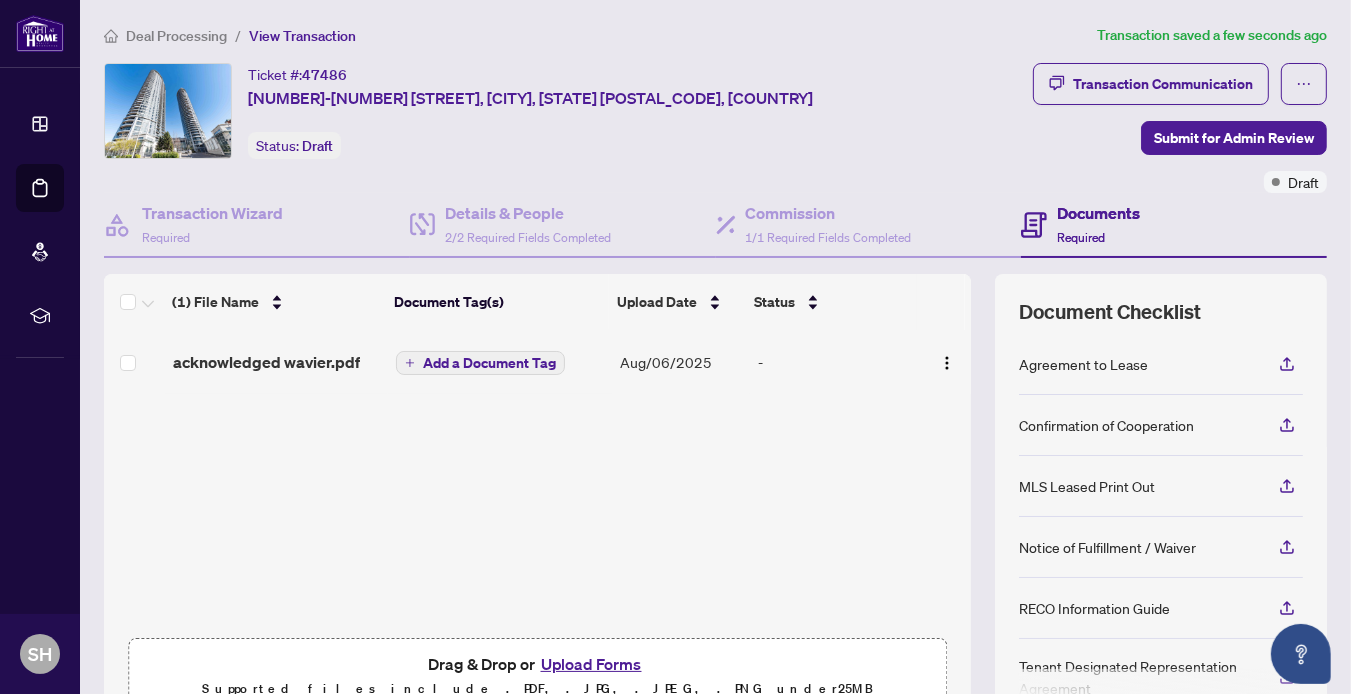 scroll, scrollTop: 188, scrollLeft: 0, axis: vertical 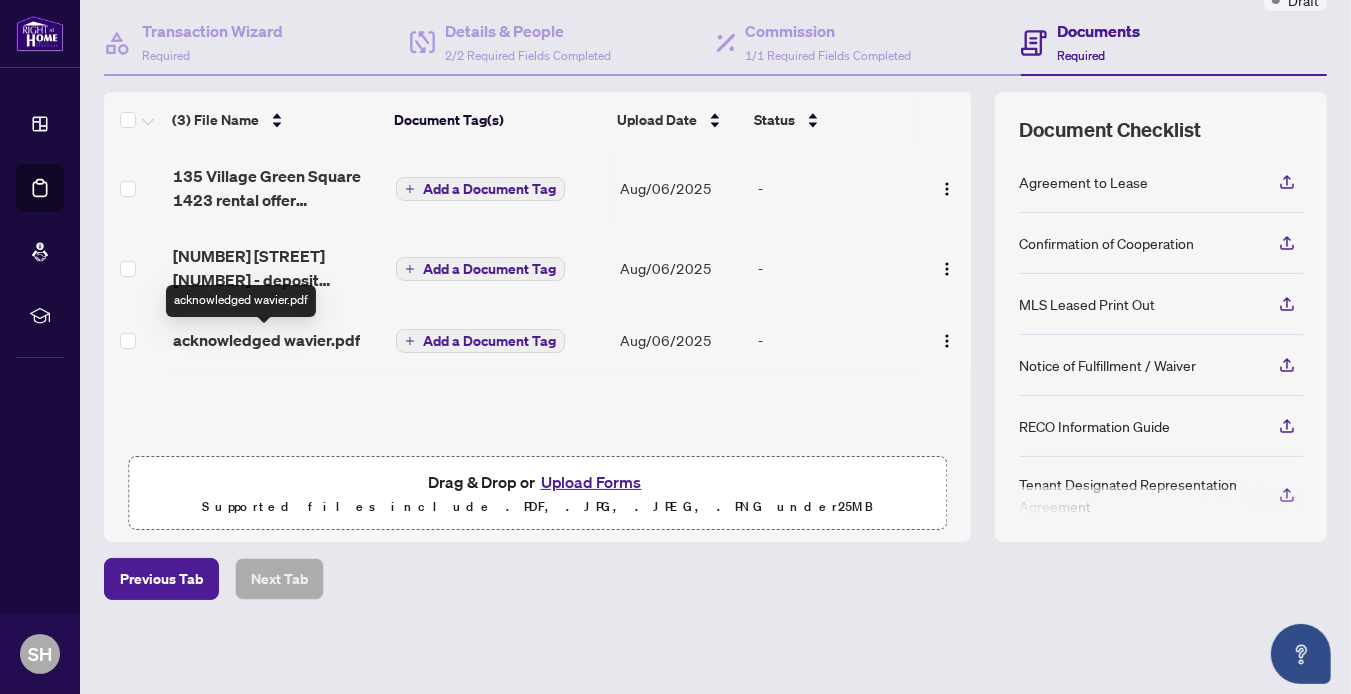 click on "acknowledged wavier.pdf" at bounding box center [266, 340] 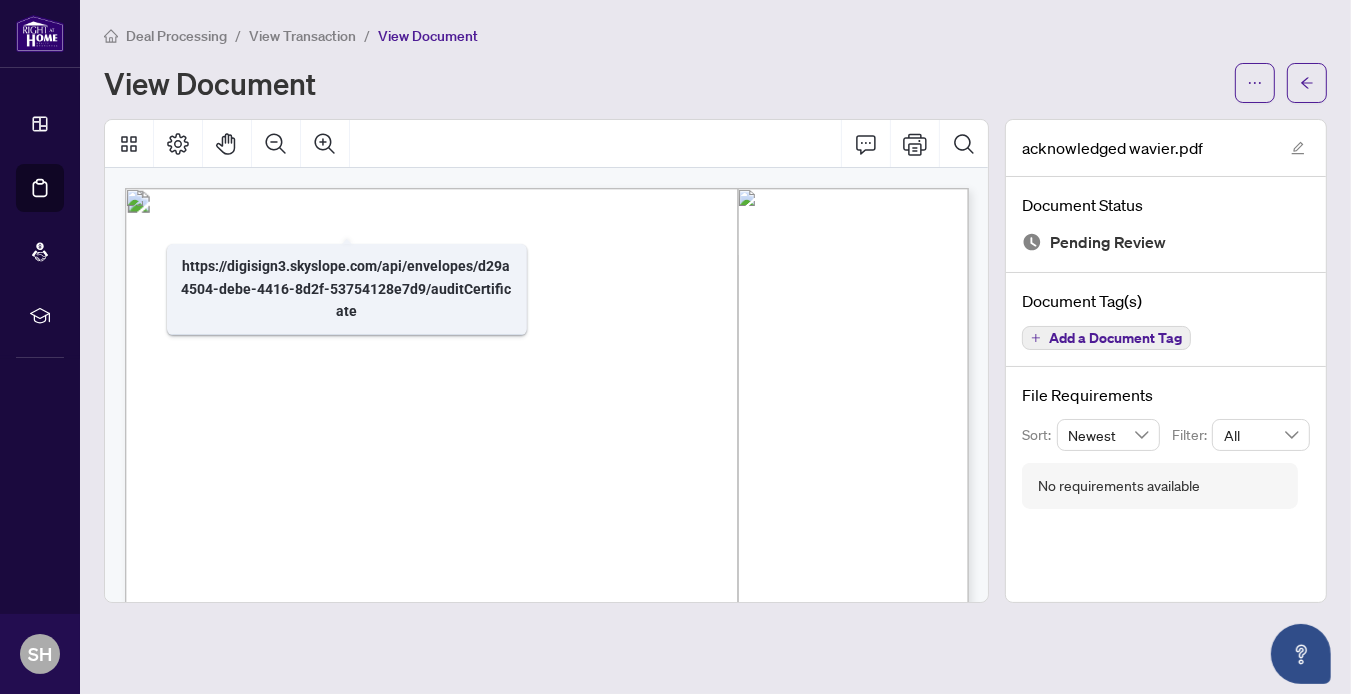 click on "View Transaction" at bounding box center [302, 36] 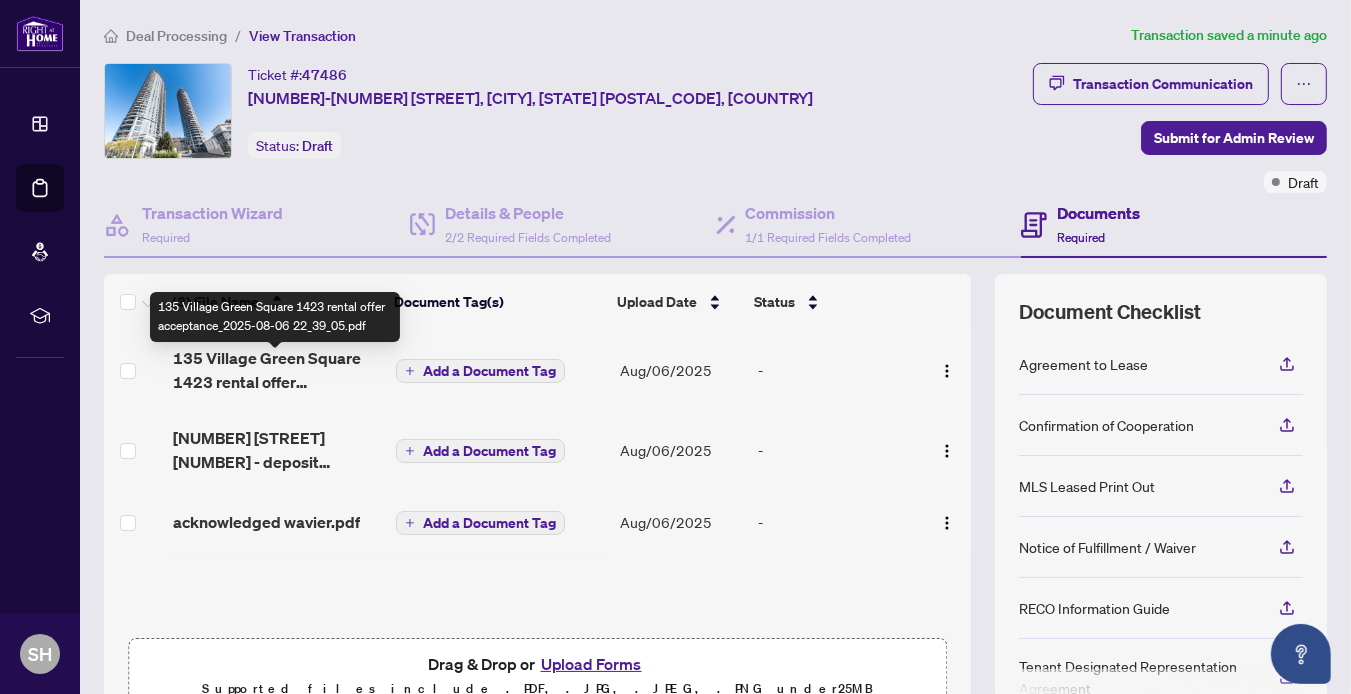 click on "135 Village Green Square 1423 rental offer acceptance_2025-08-06 22_39_05.pdf" at bounding box center (276, 370) 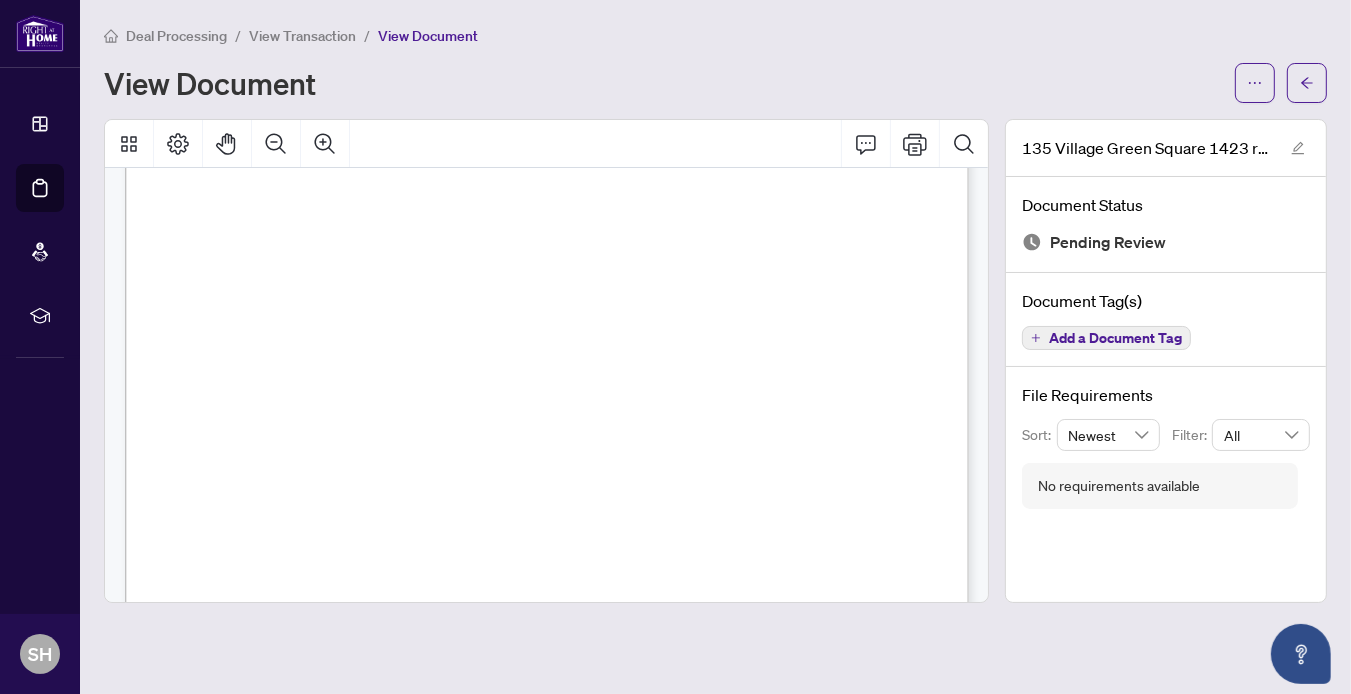 scroll, scrollTop: 7378, scrollLeft: 0, axis: vertical 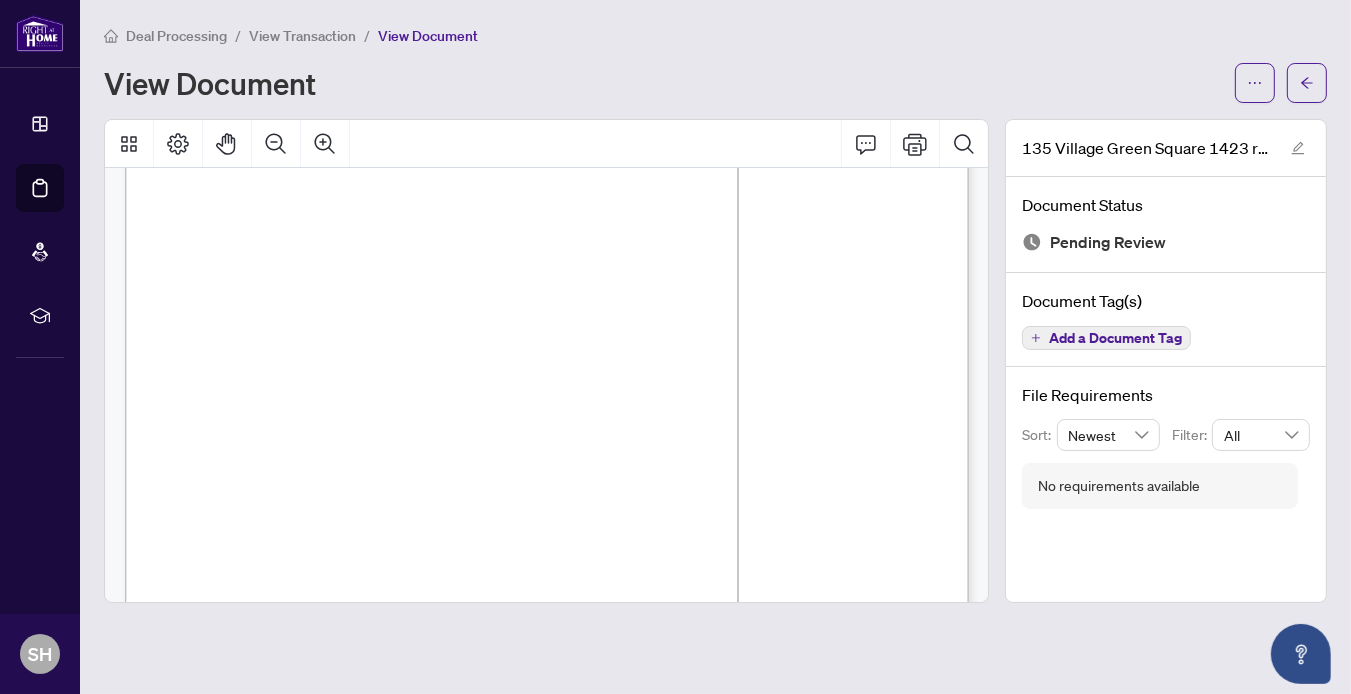 click on "View Document" at bounding box center (428, 36) 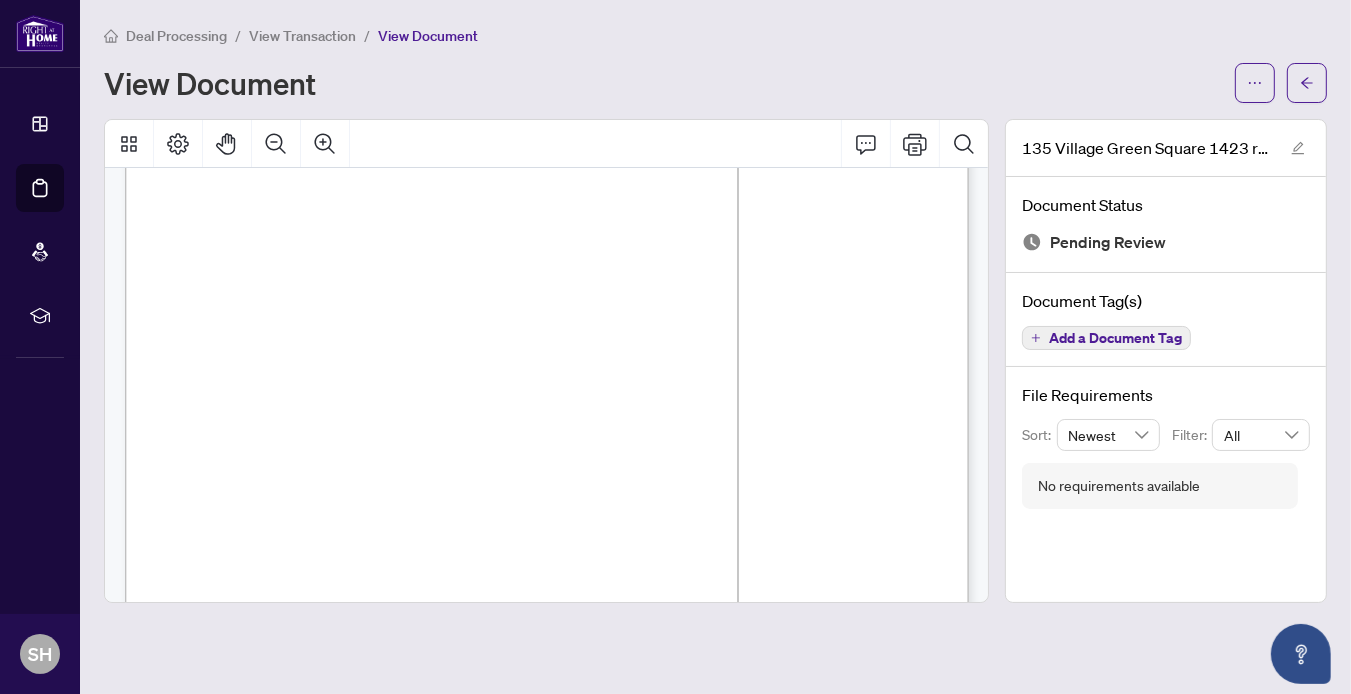 click on "View Transaction" at bounding box center [302, 36] 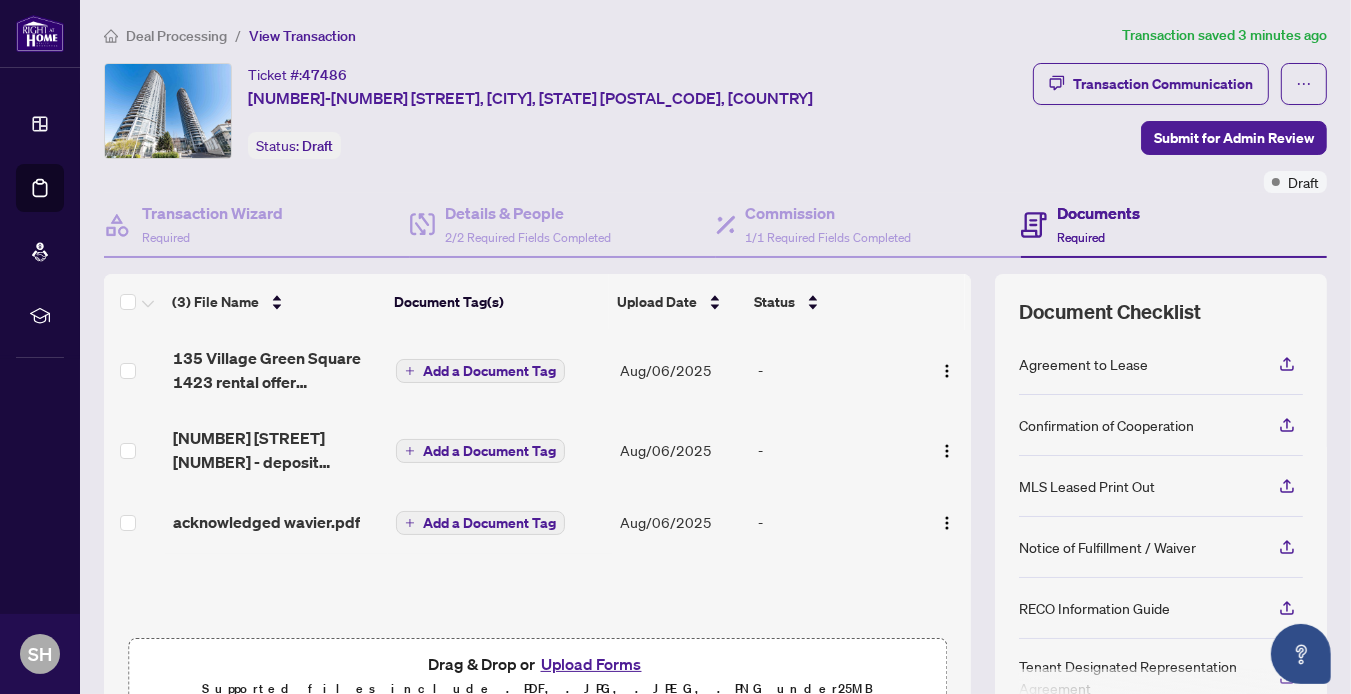 scroll, scrollTop: 0, scrollLeft: 0, axis: both 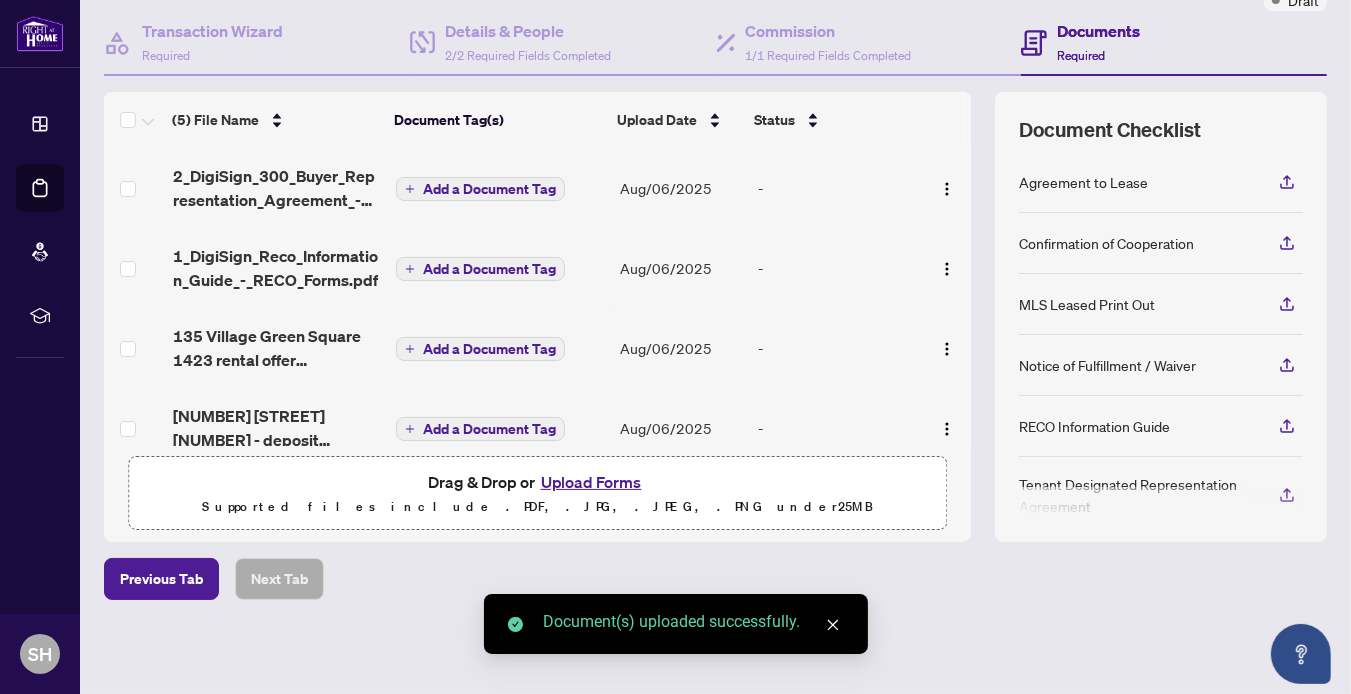 click on "Add a Document Tag" at bounding box center [489, 189] 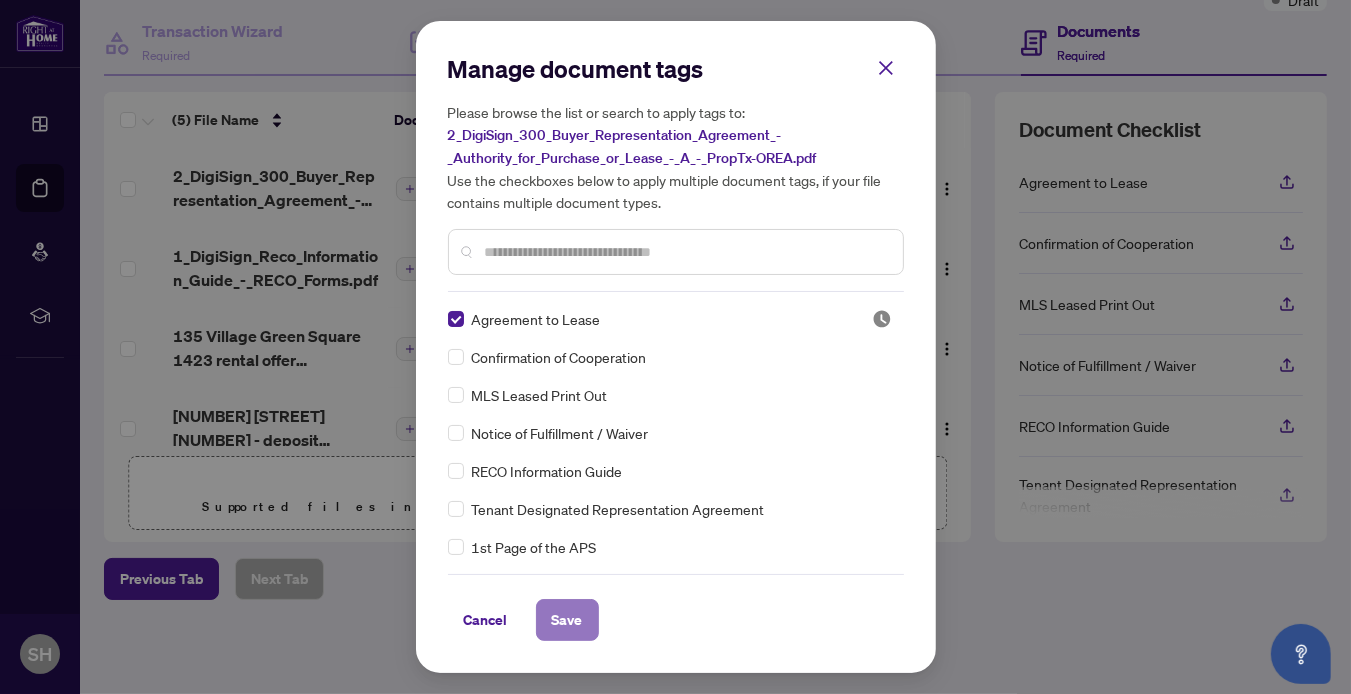 click on "Save" at bounding box center (567, 620) 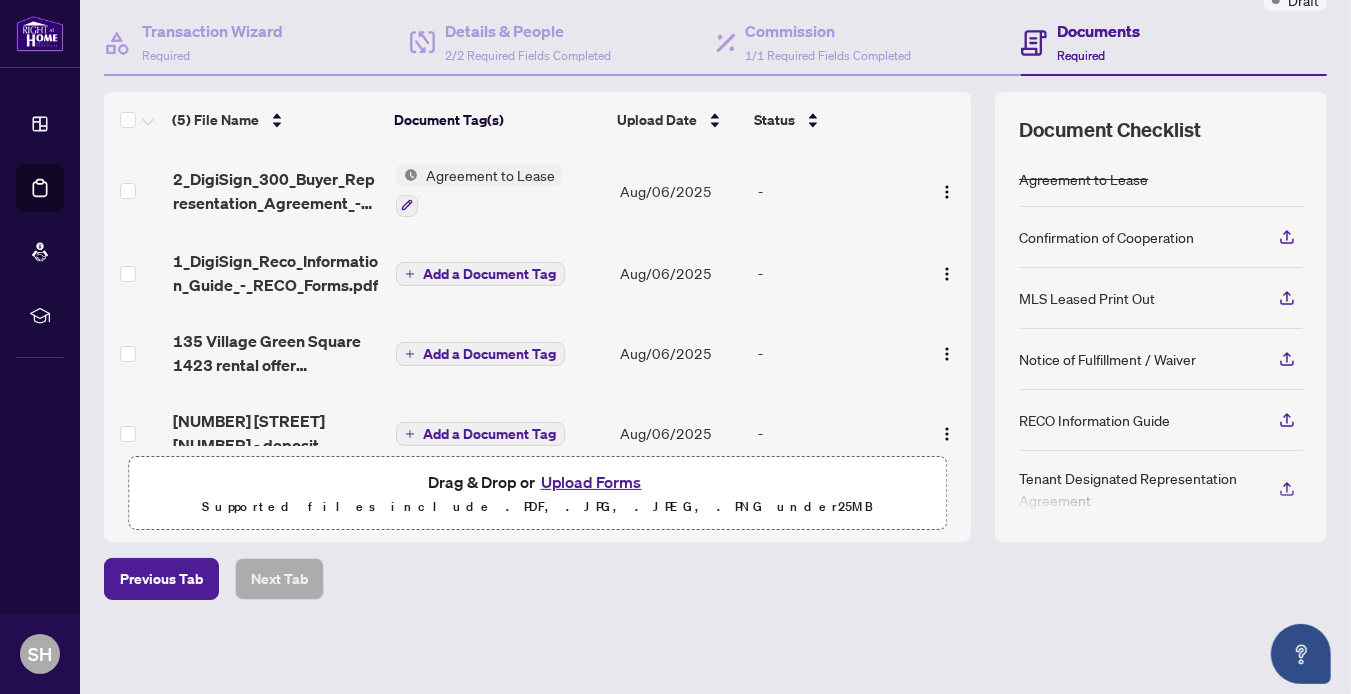 click on "Add a Document Tag" at bounding box center (489, 274) 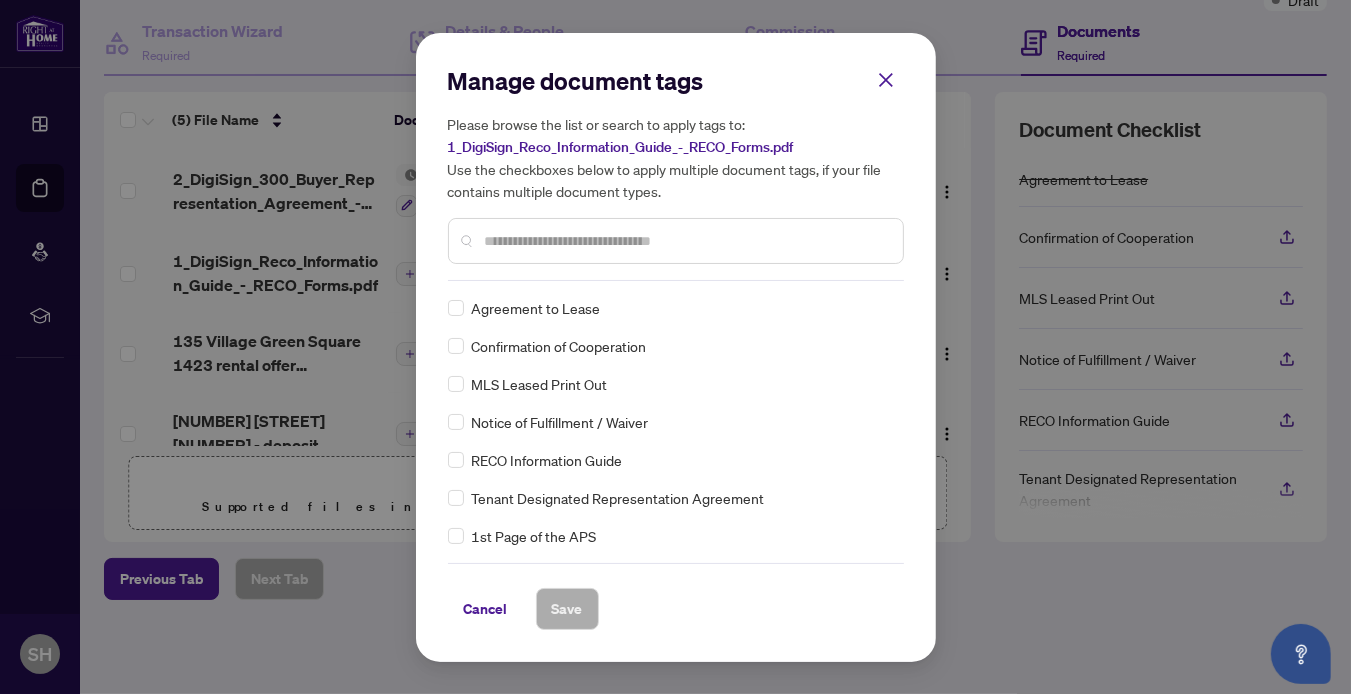 click on "Manage document tags Please browse the list or search to apply tags to:   1_DigiSign_Reco_Information_Guide_-_RECO_Forms.pdf   Use the checkboxes below to apply multiple document tags, if your file contains multiple document types.   Agreement to Lease Confirmation of Cooperation MLS Leased Print Out Notice of Fulfillment / Waiver RECO Information Guide Tenant Designated Representation Agreement 1st Page of the APS Advance Paperwork Agent Correspondence Agreement of Assignment of Purchase and Sale Agreement of Purchase and Sale Agreement to Cooperate /Broker Referral Articles of Incorporation Back to Vendor Letter Belongs to Another Transaction Builder's Consent Buyer Designated Representation Agreement Buyer Designated Representation Agreement Buyers Lawyer Information Certificate of Estate Trustee(s) Client Refused to Sign Closing Date Change Co-op Brokerage Commission Statement Co-op EFT Co-operating Indemnity Agreement Commission Adjustment Commission Agreement Commission Calculation Copy of Deposit Type" at bounding box center [676, 347] 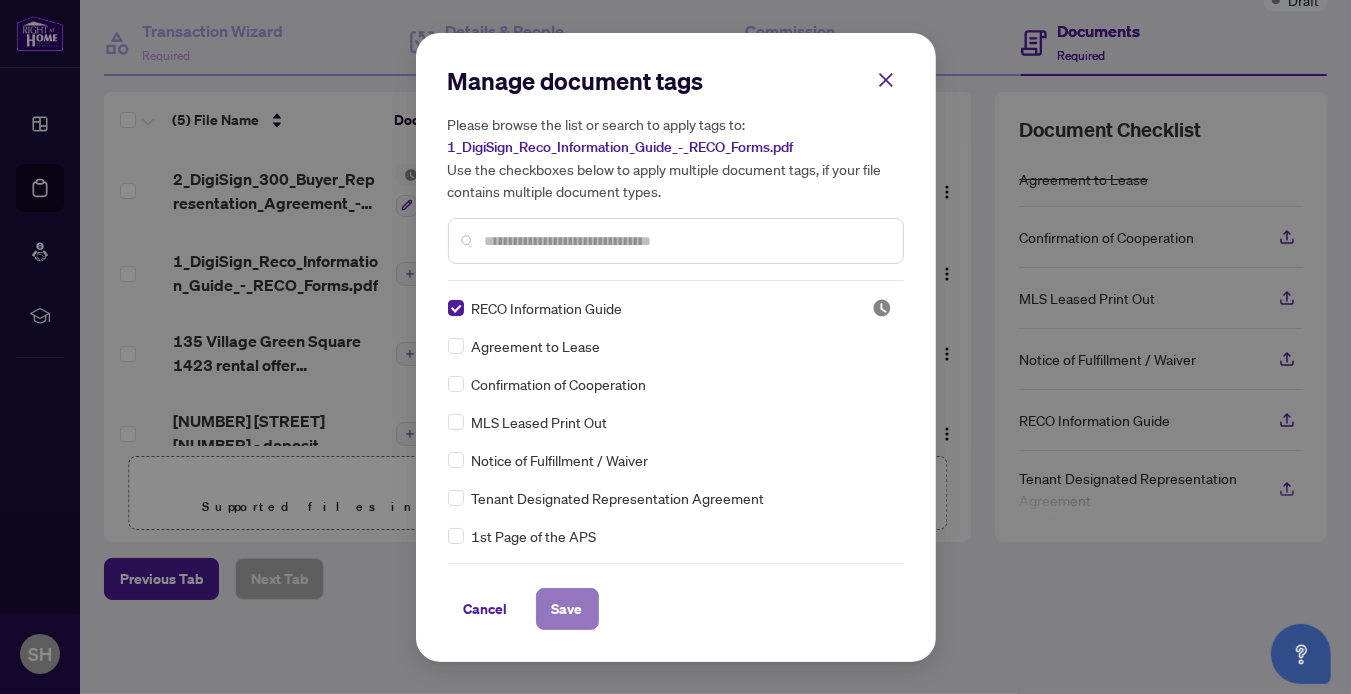 click on "Save" at bounding box center (567, 609) 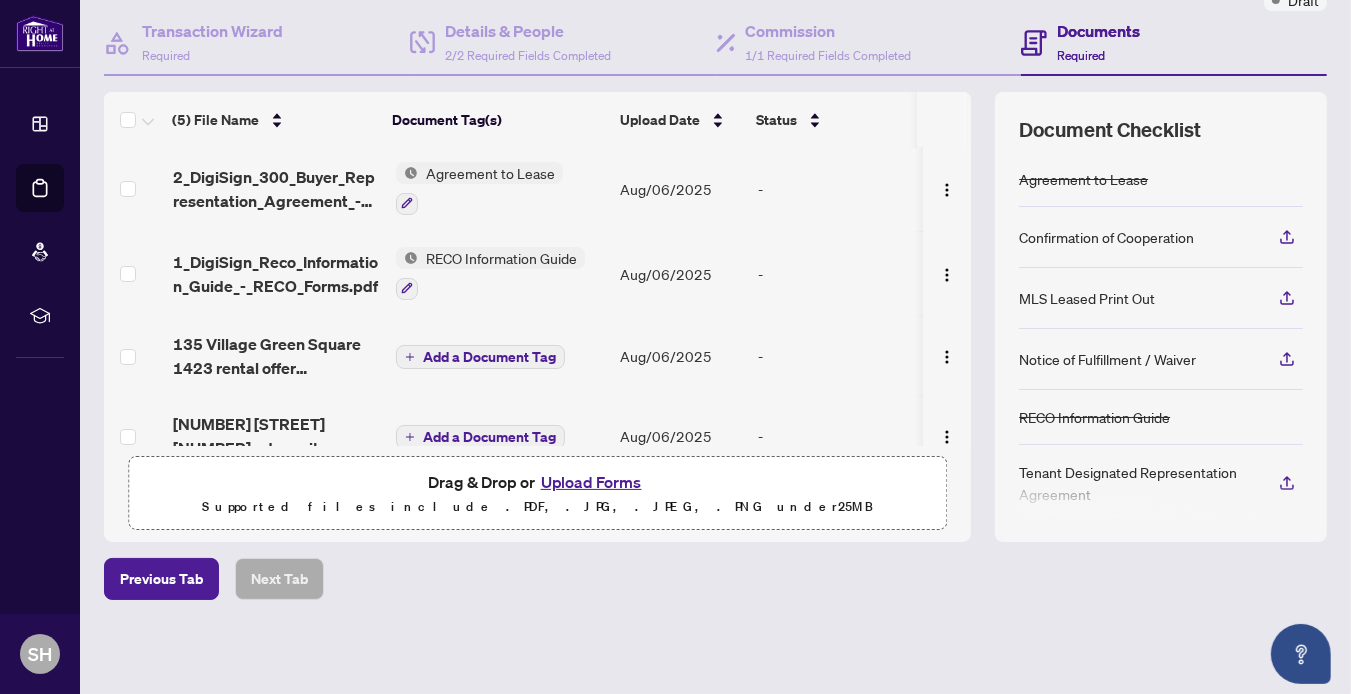 scroll, scrollTop: 5, scrollLeft: 0, axis: vertical 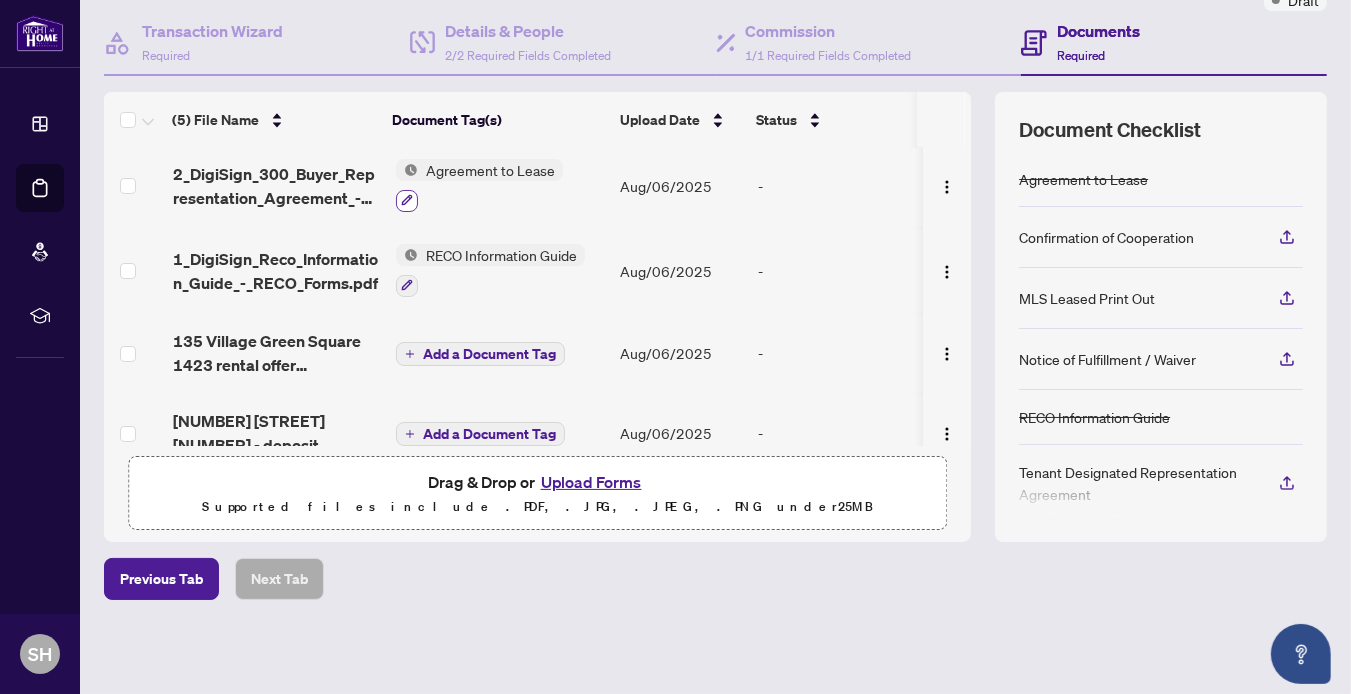 click at bounding box center (407, 201) 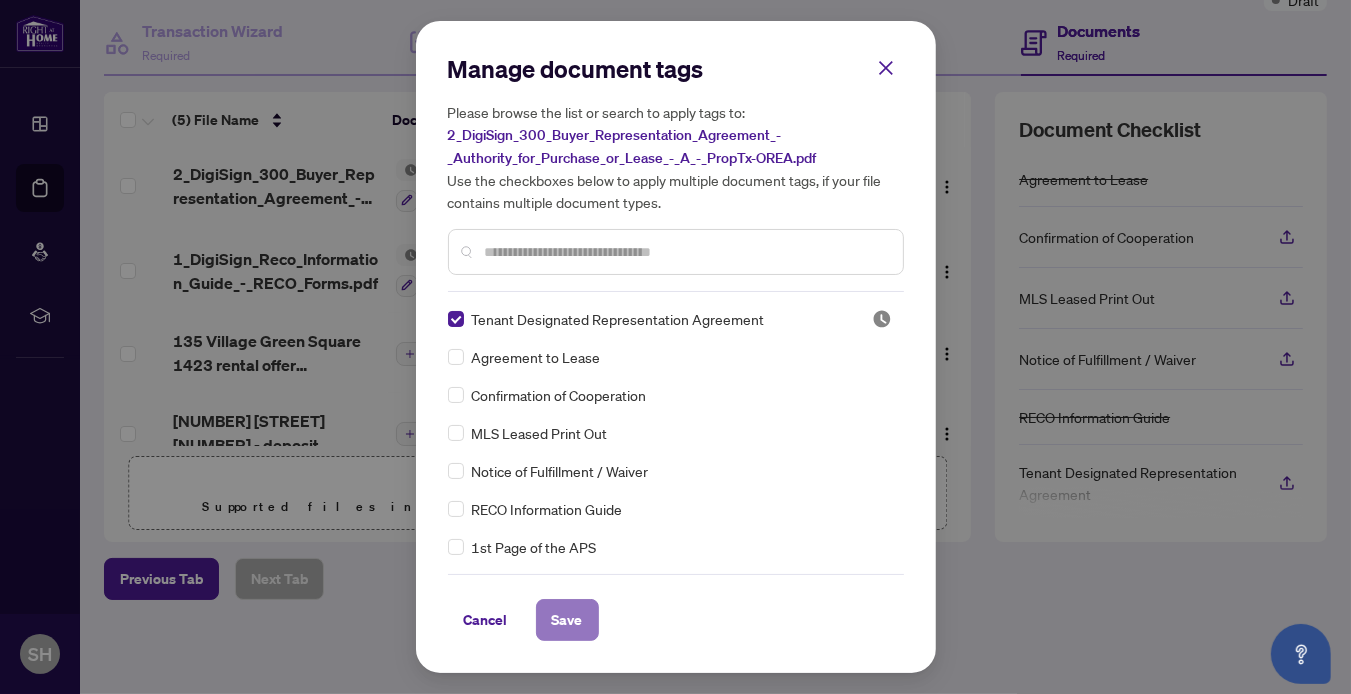 click on "Save" at bounding box center [567, 620] 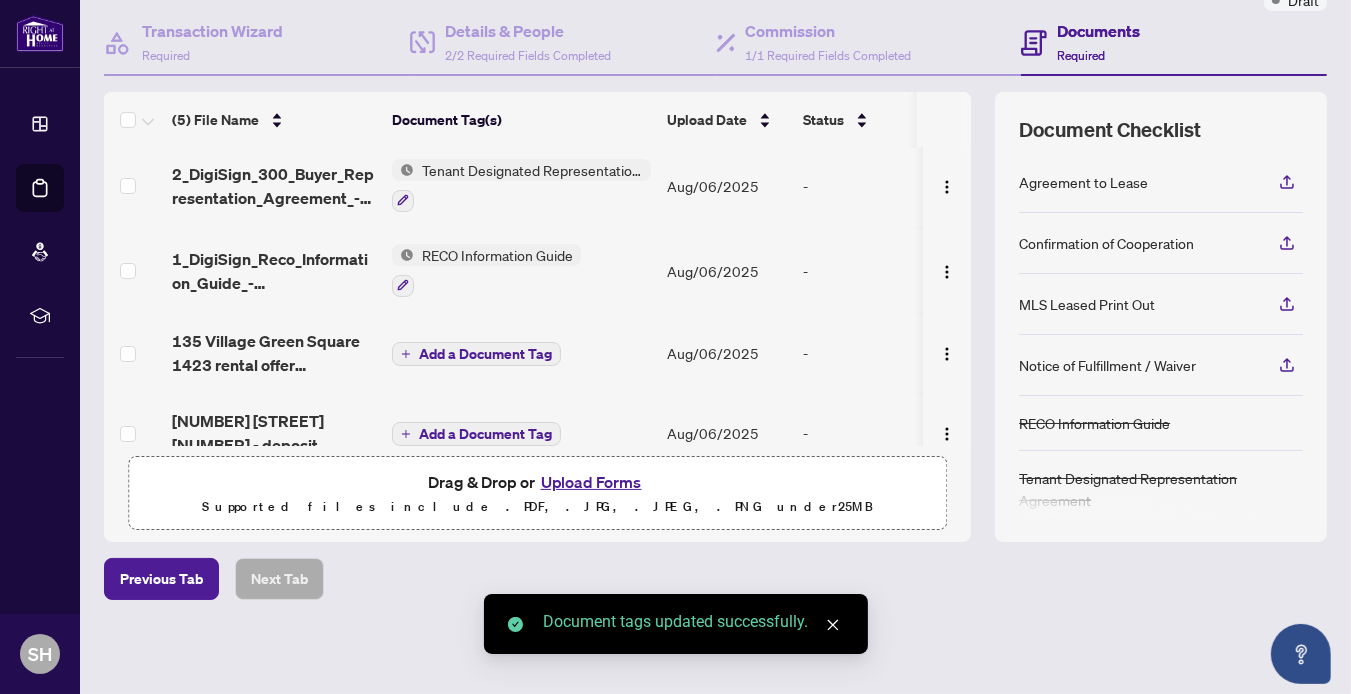 click on "Add a Document Tag" at bounding box center (485, 354) 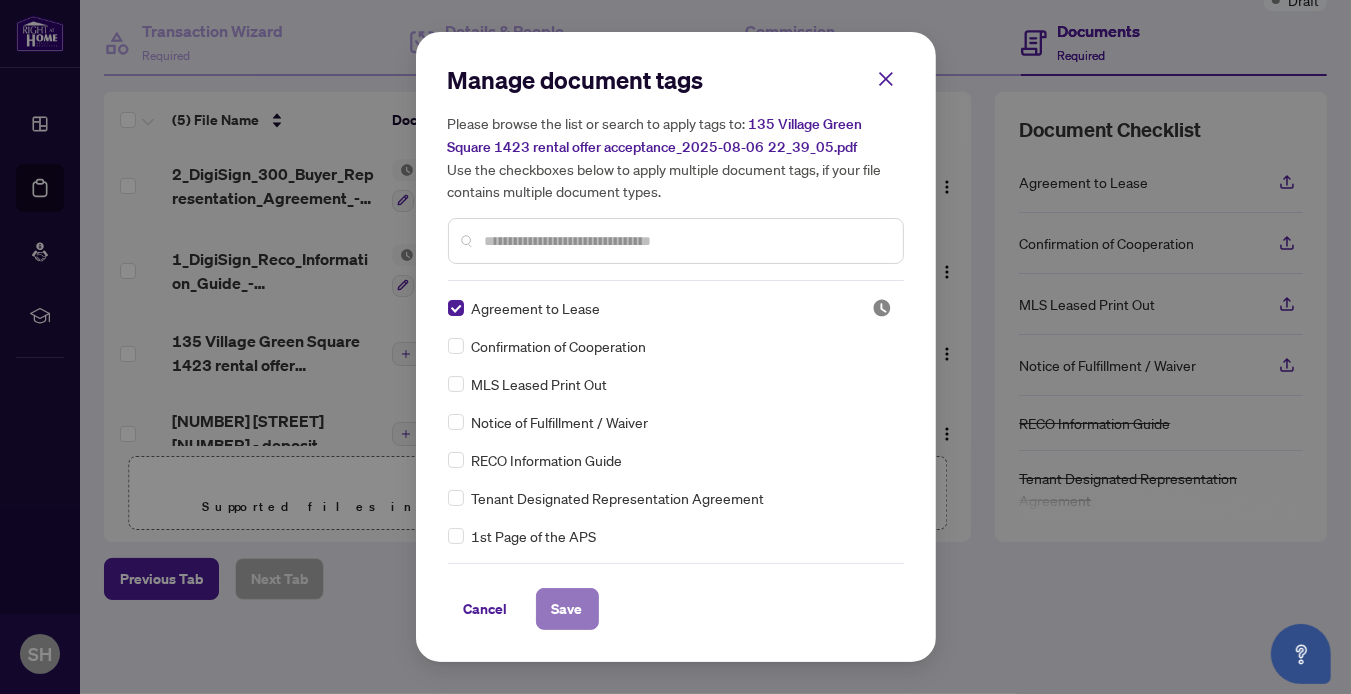 click on "Save" at bounding box center [567, 609] 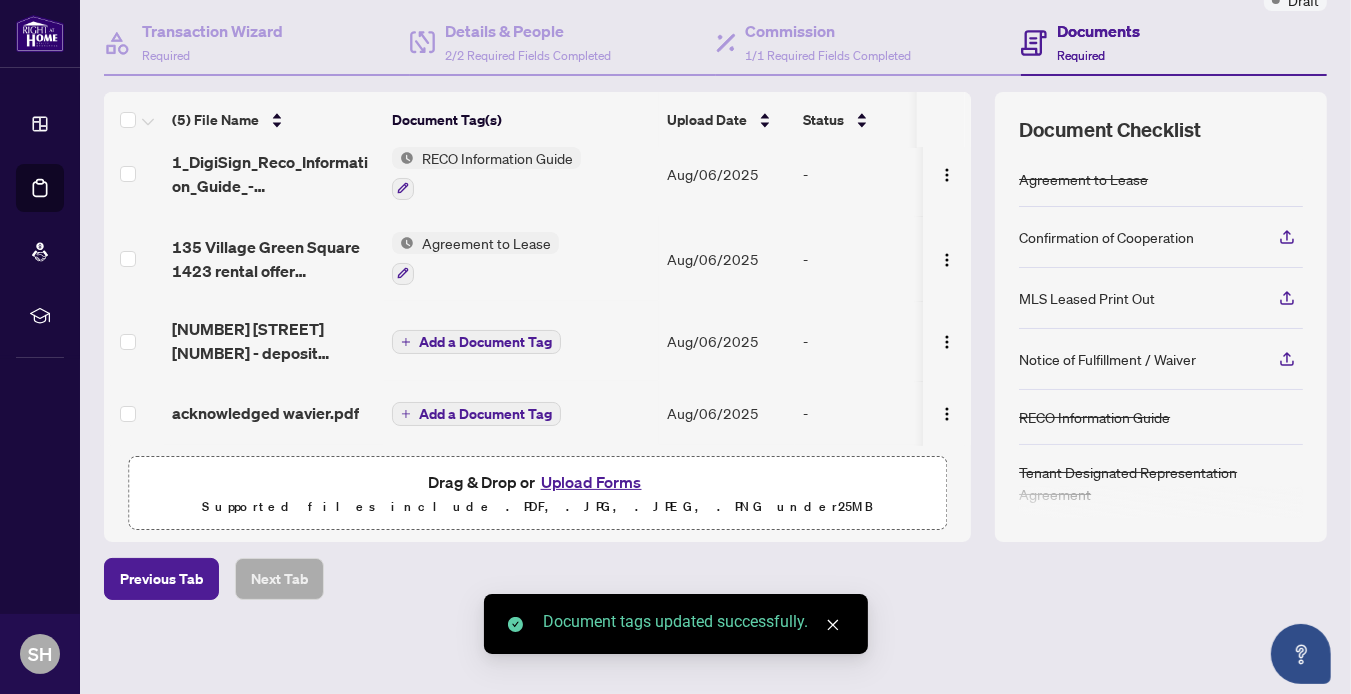 scroll, scrollTop: 112, scrollLeft: 0, axis: vertical 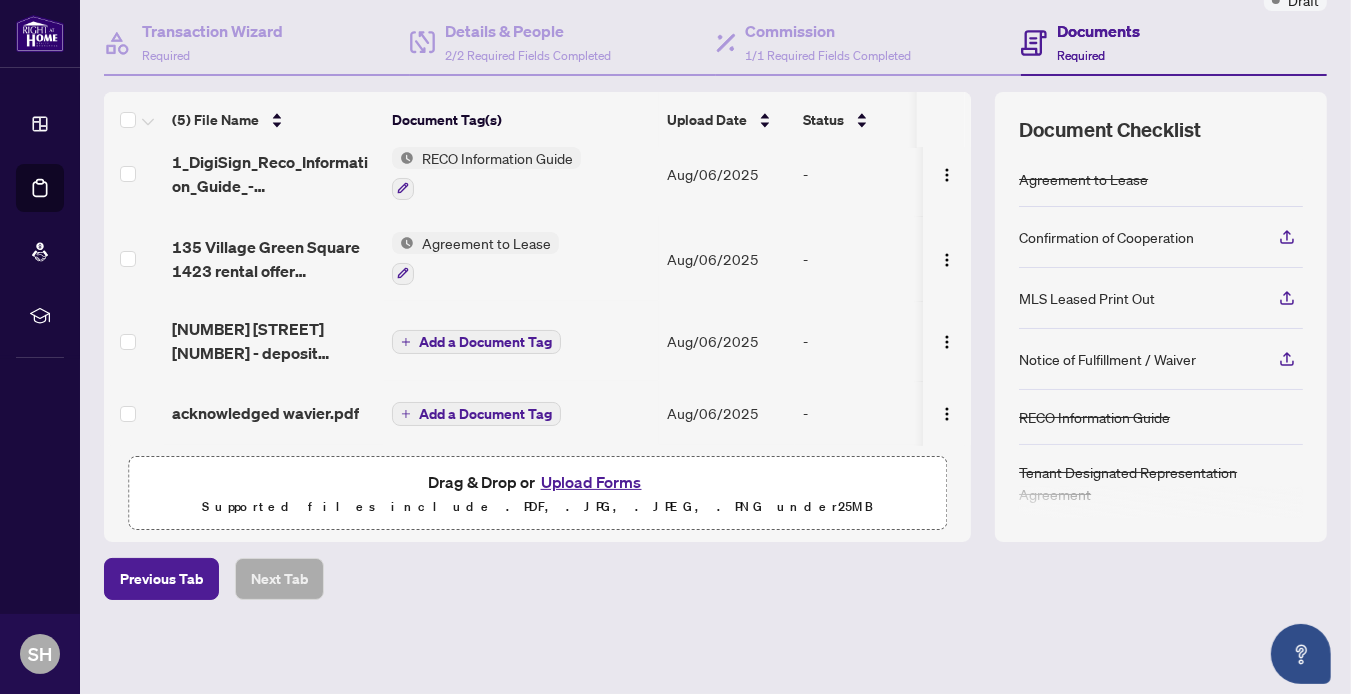 click on "Add a Document Tag" at bounding box center [485, 342] 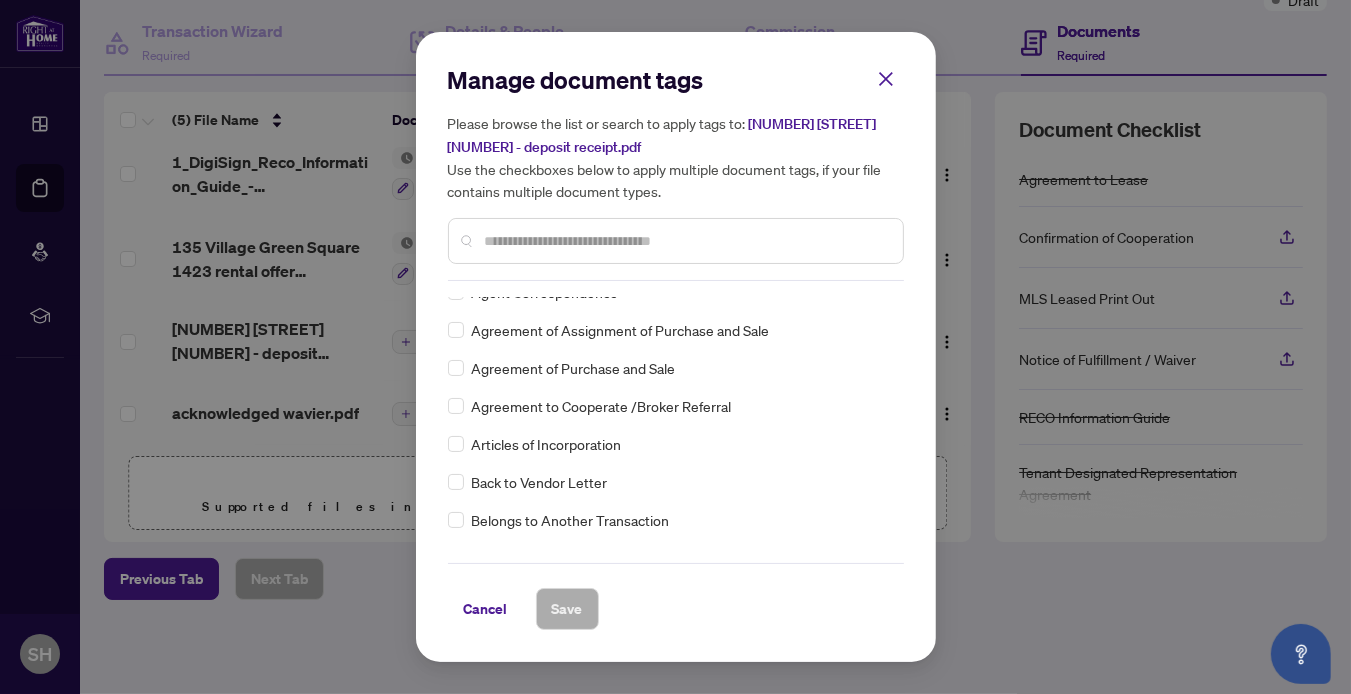 scroll, scrollTop: 322, scrollLeft: 0, axis: vertical 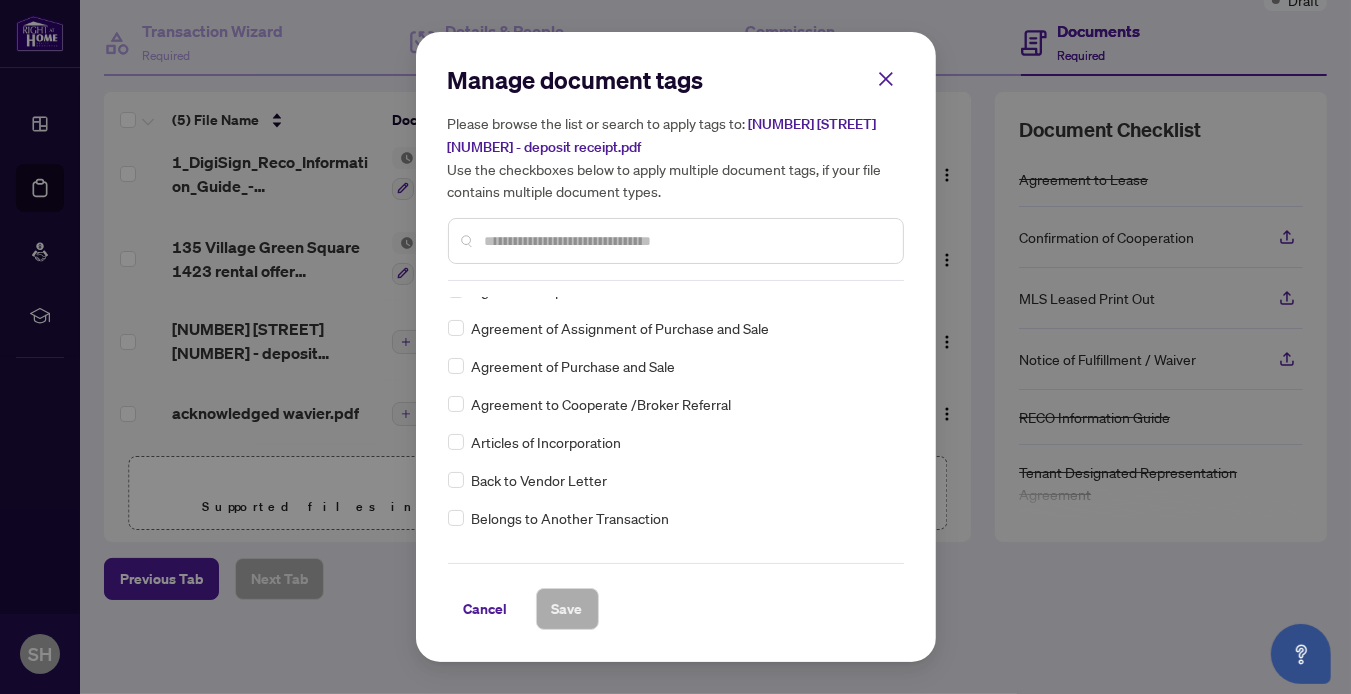 click at bounding box center [686, 241] 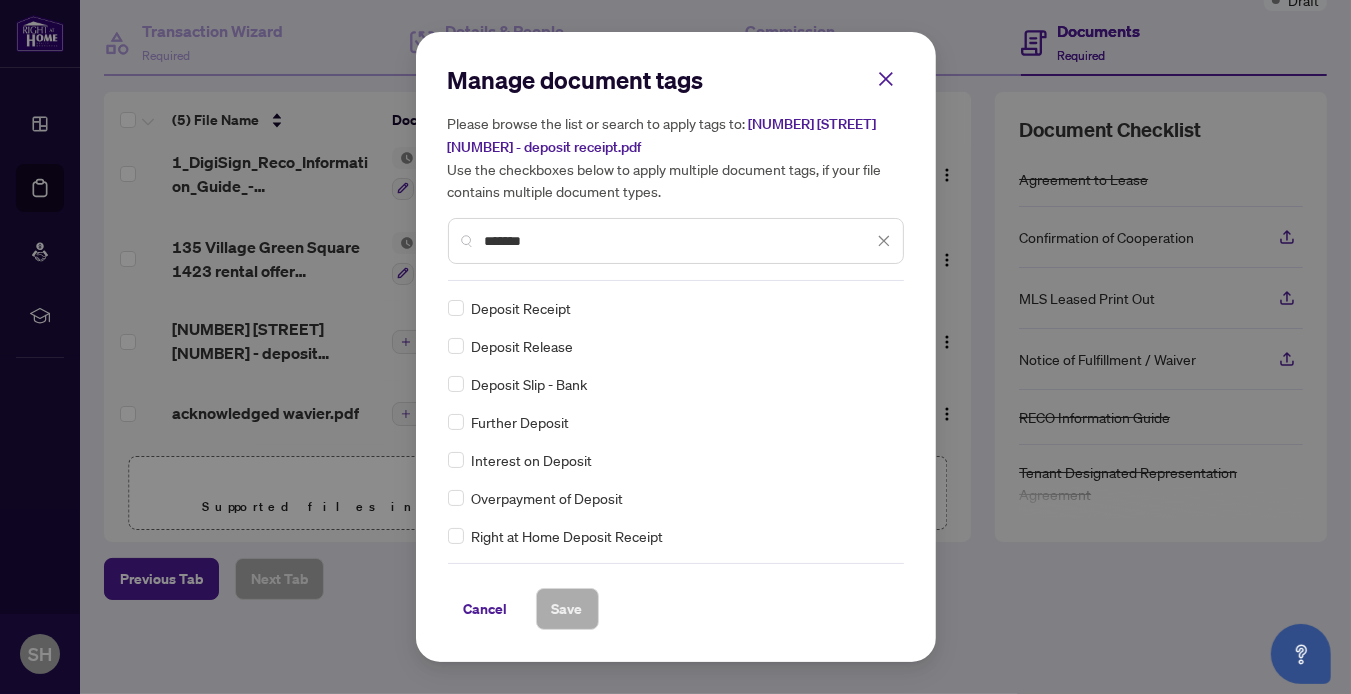 scroll, scrollTop: 0, scrollLeft: 0, axis: both 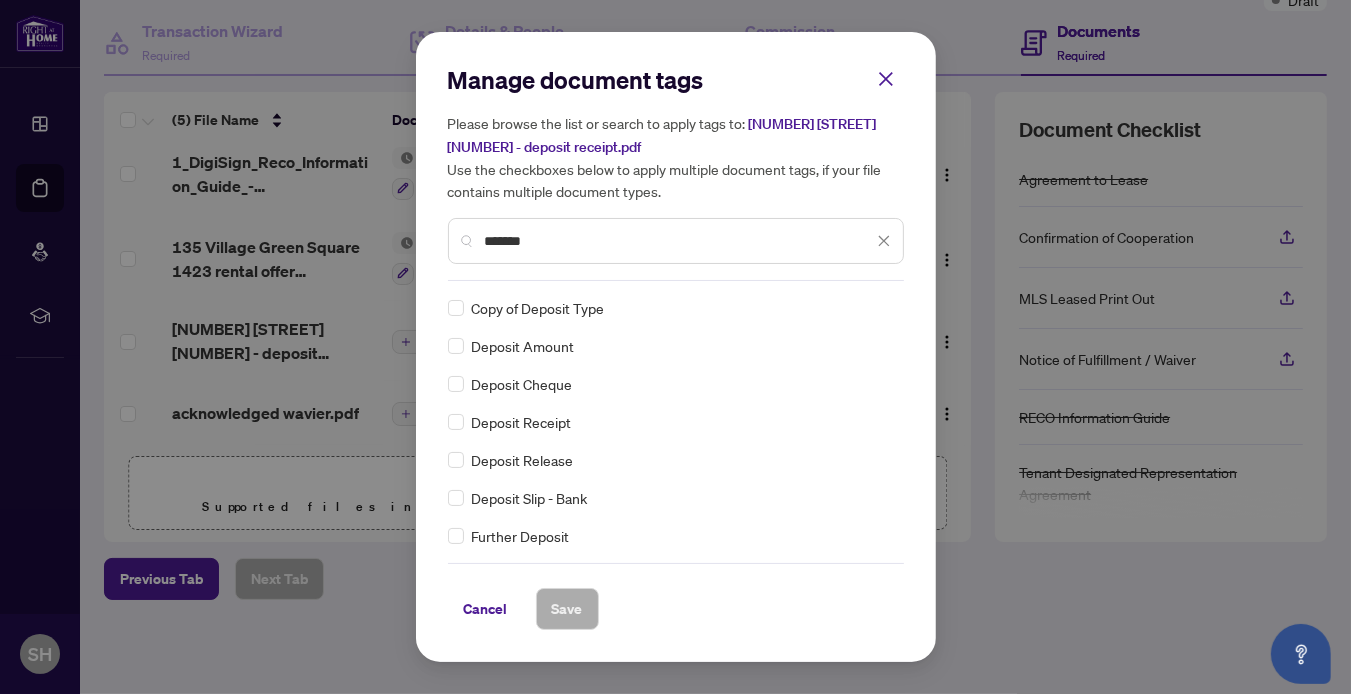 type on "*******" 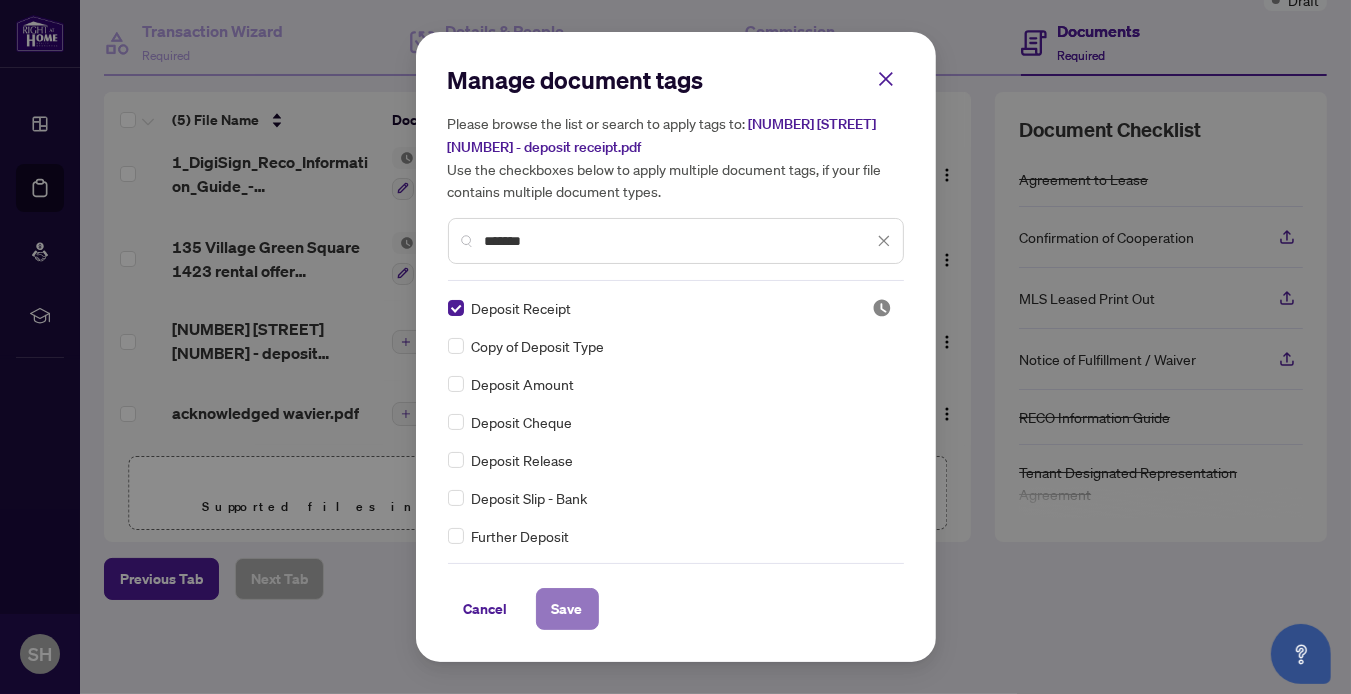 click on "Save" at bounding box center (567, 609) 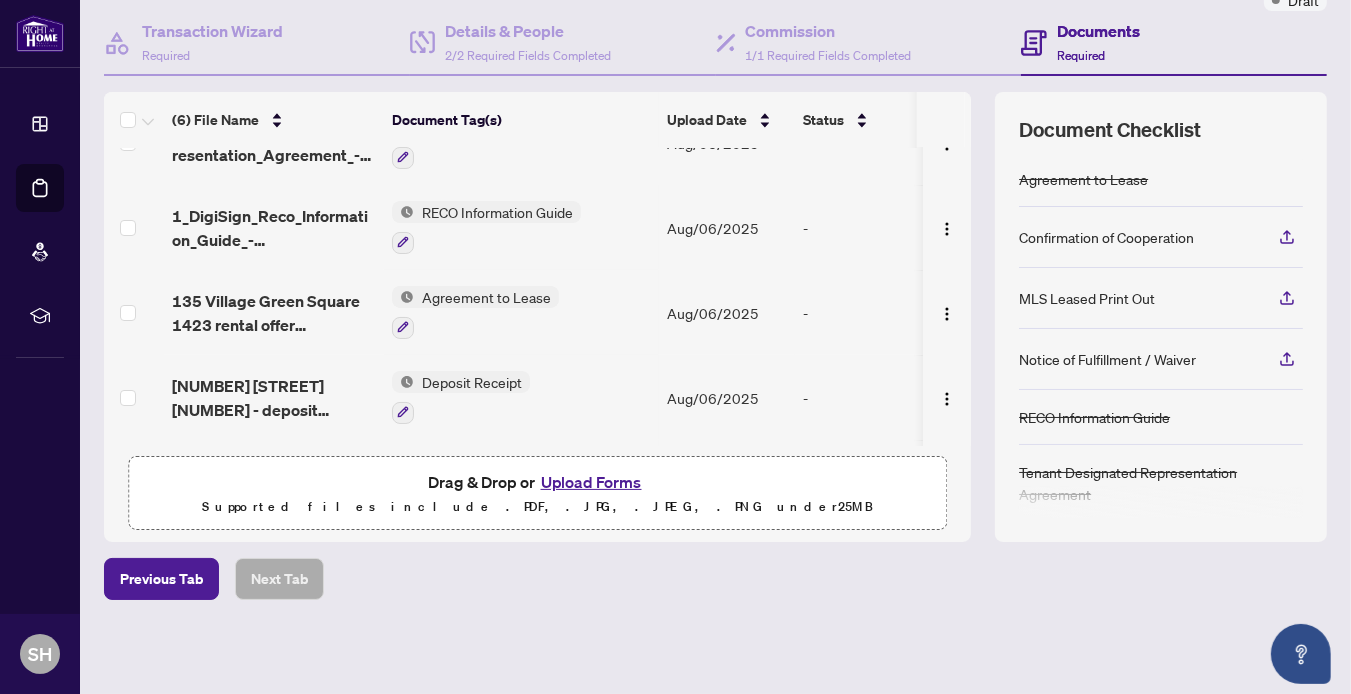 scroll, scrollTop: 0, scrollLeft: 0, axis: both 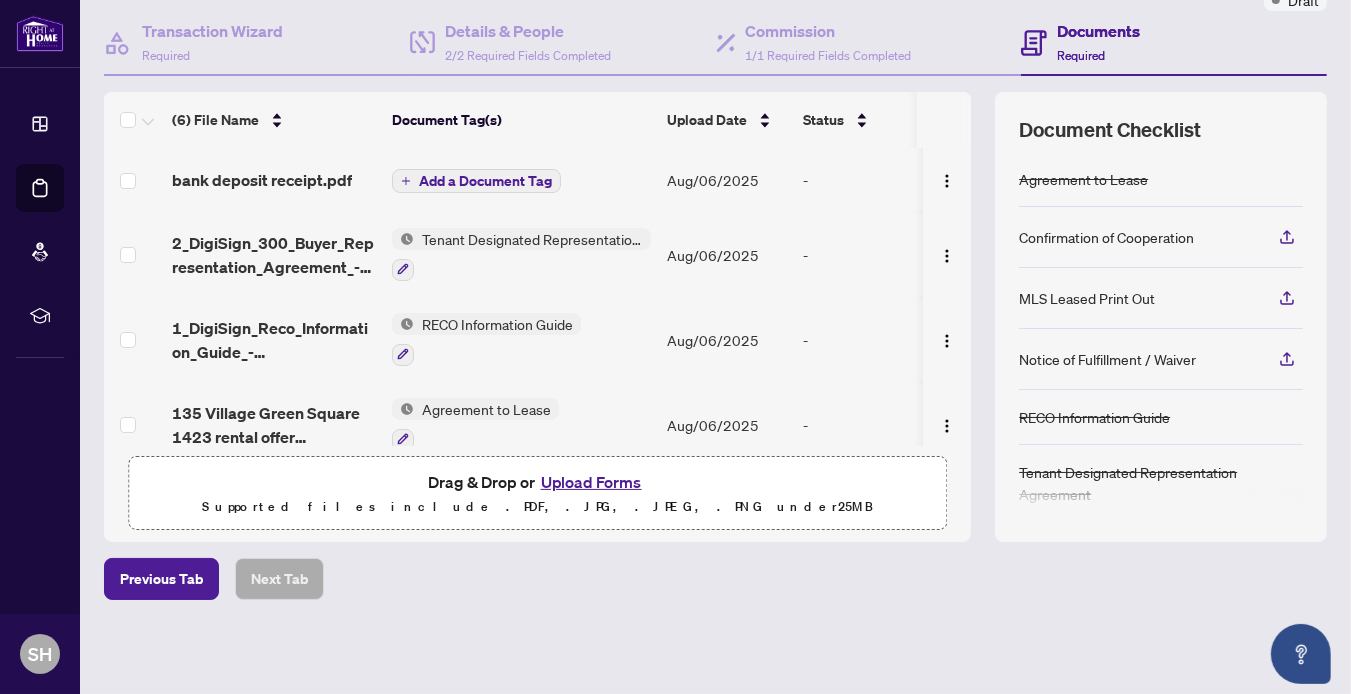 click on "Add a Document Tag" at bounding box center [485, 181] 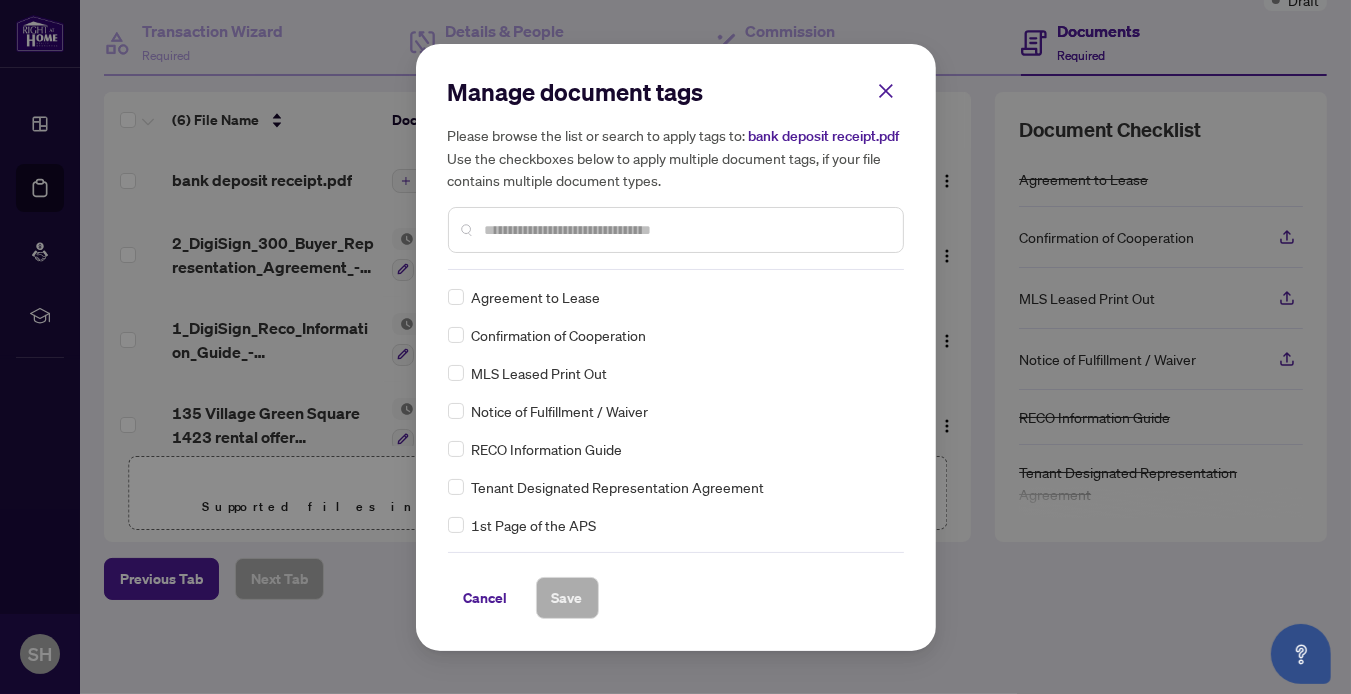 click at bounding box center (686, 230) 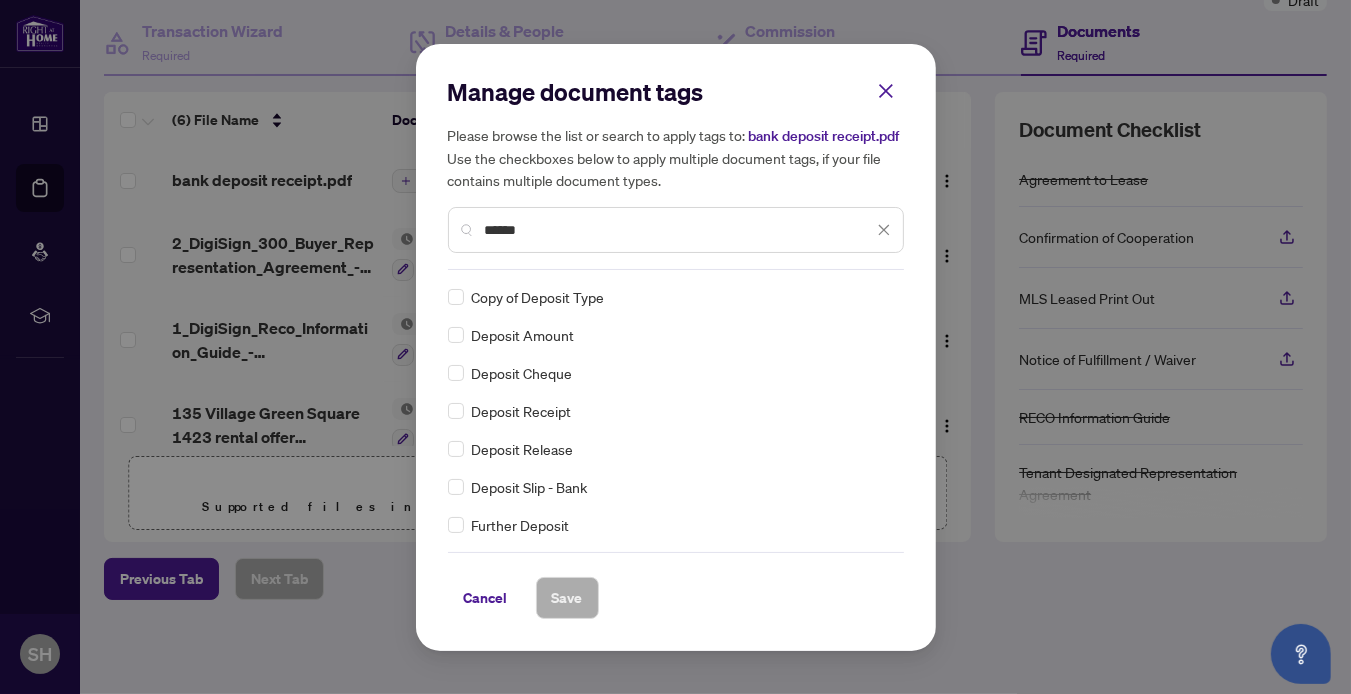 type on "******" 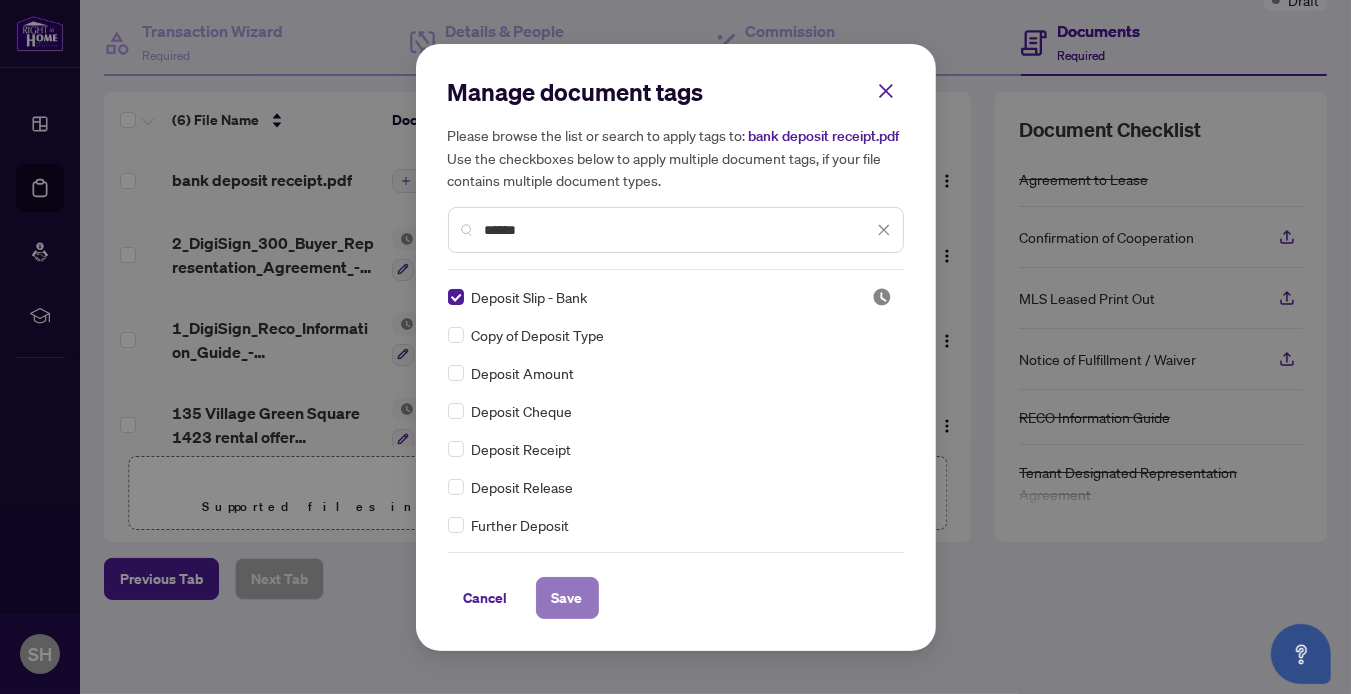 click on "Save" at bounding box center (567, 598) 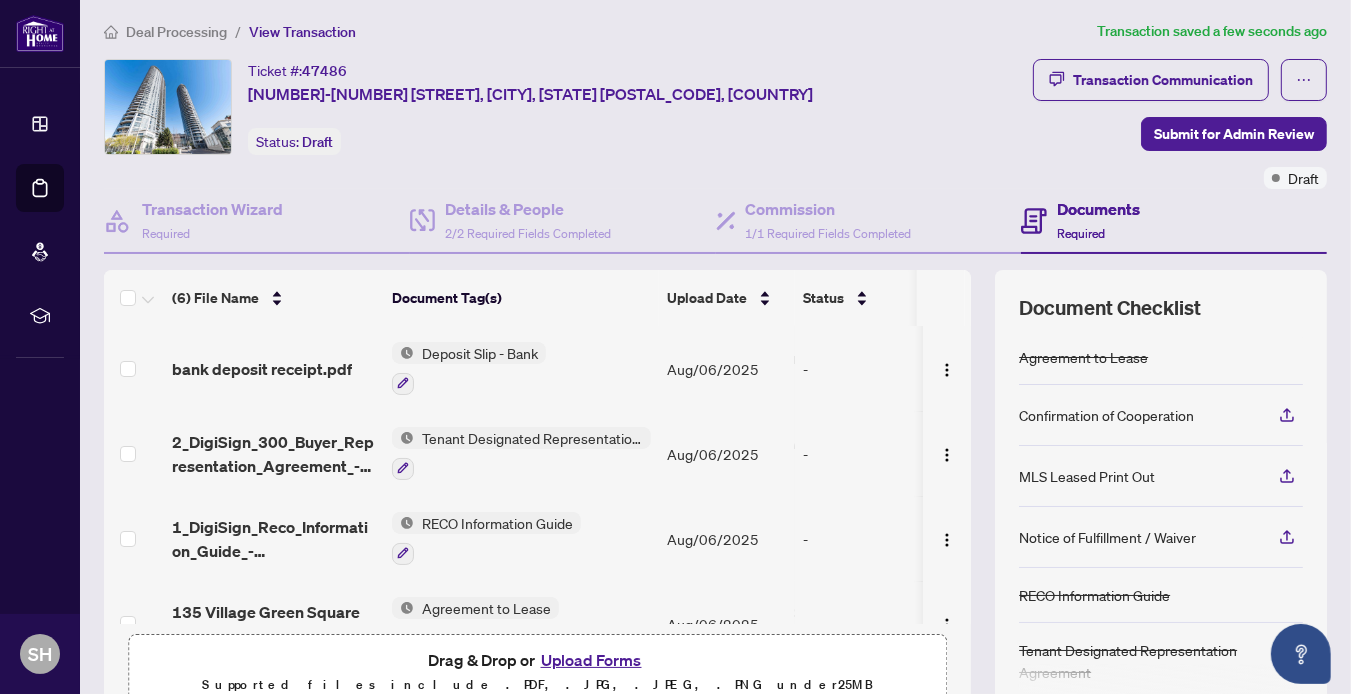 scroll, scrollTop: 5, scrollLeft: 0, axis: vertical 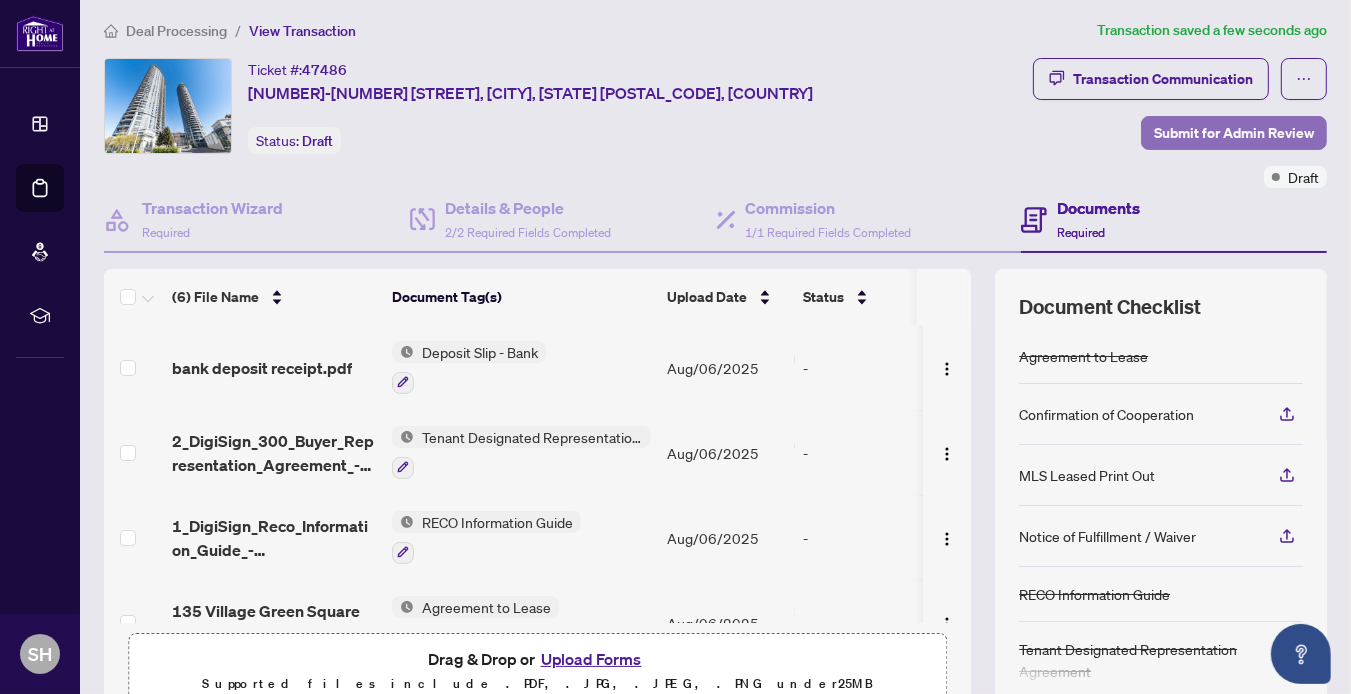 click on "Submit for Admin Review" at bounding box center [1234, 133] 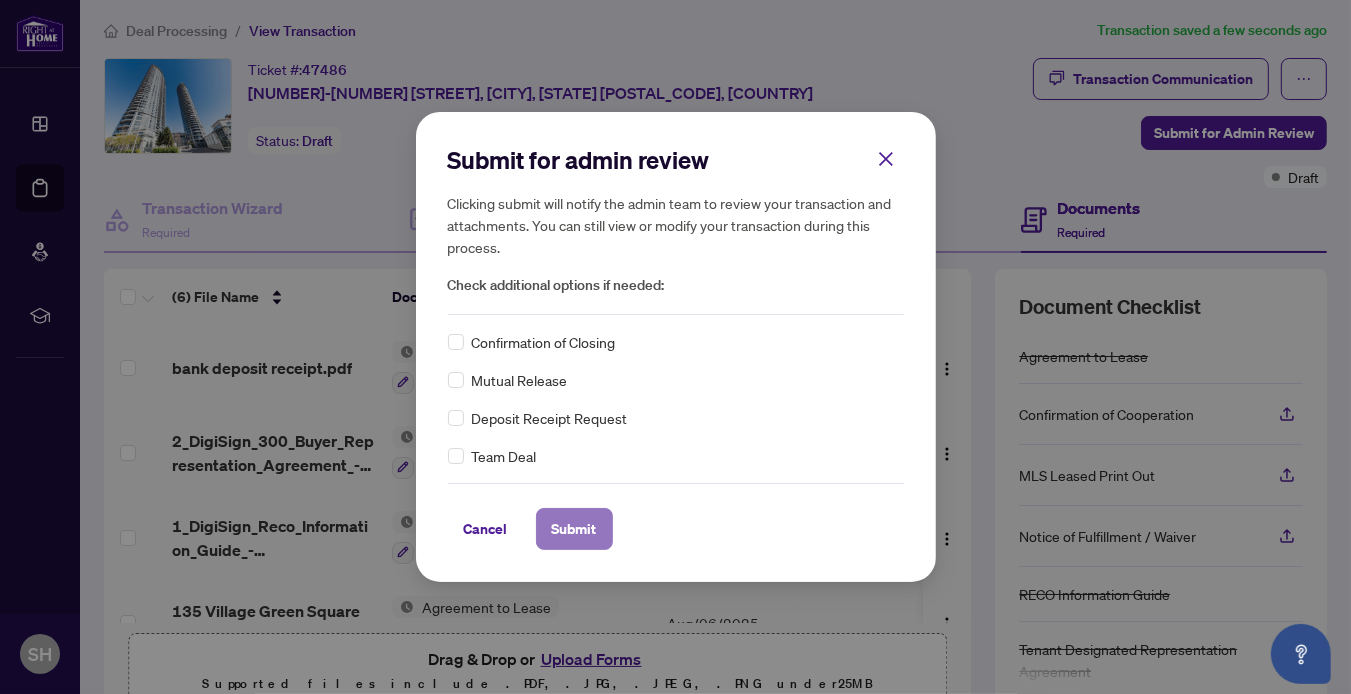 click on "Submit" at bounding box center [574, 529] 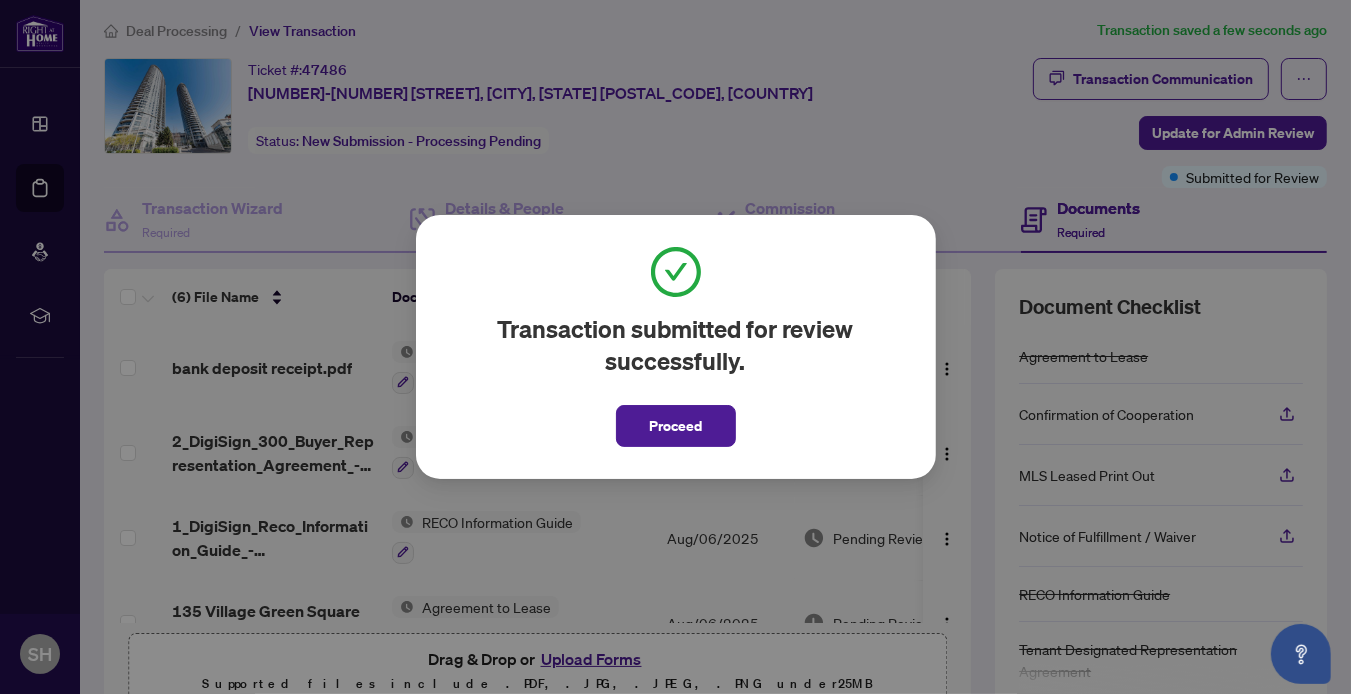 click on "Proceed" at bounding box center [676, 426] 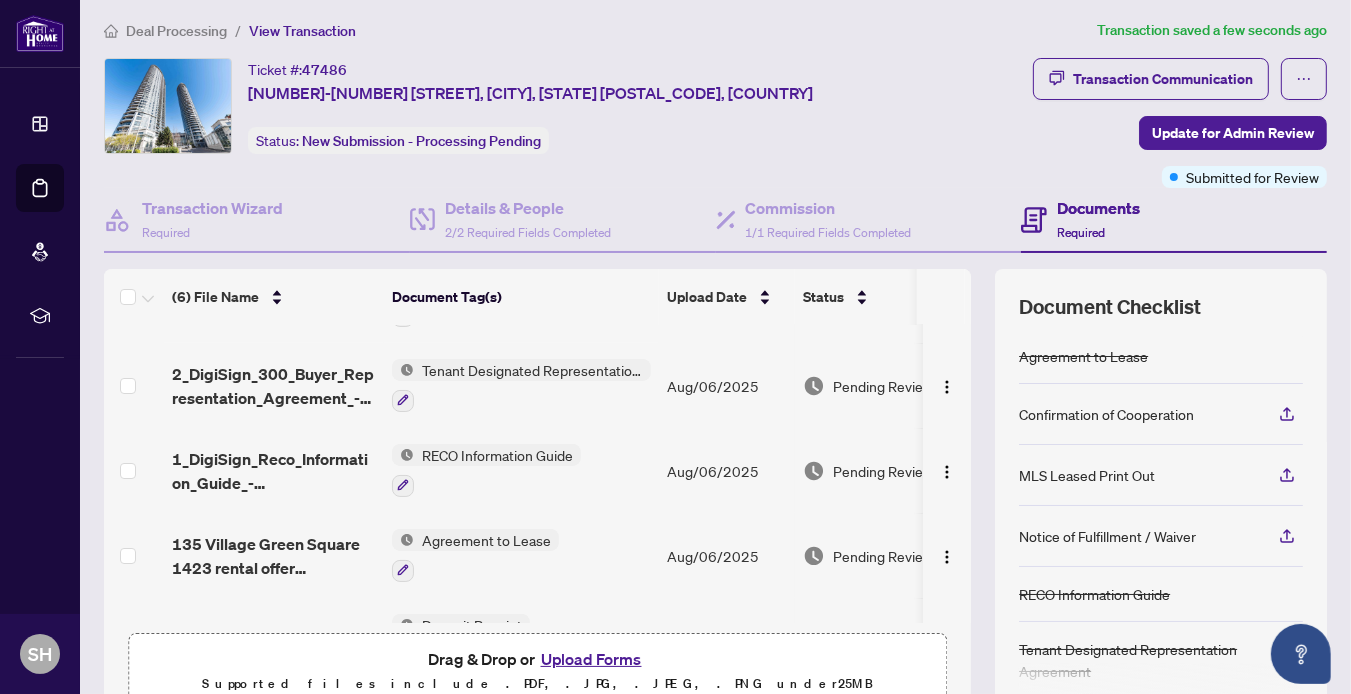 scroll, scrollTop: 208, scrollLeft: 0, axis: vertical 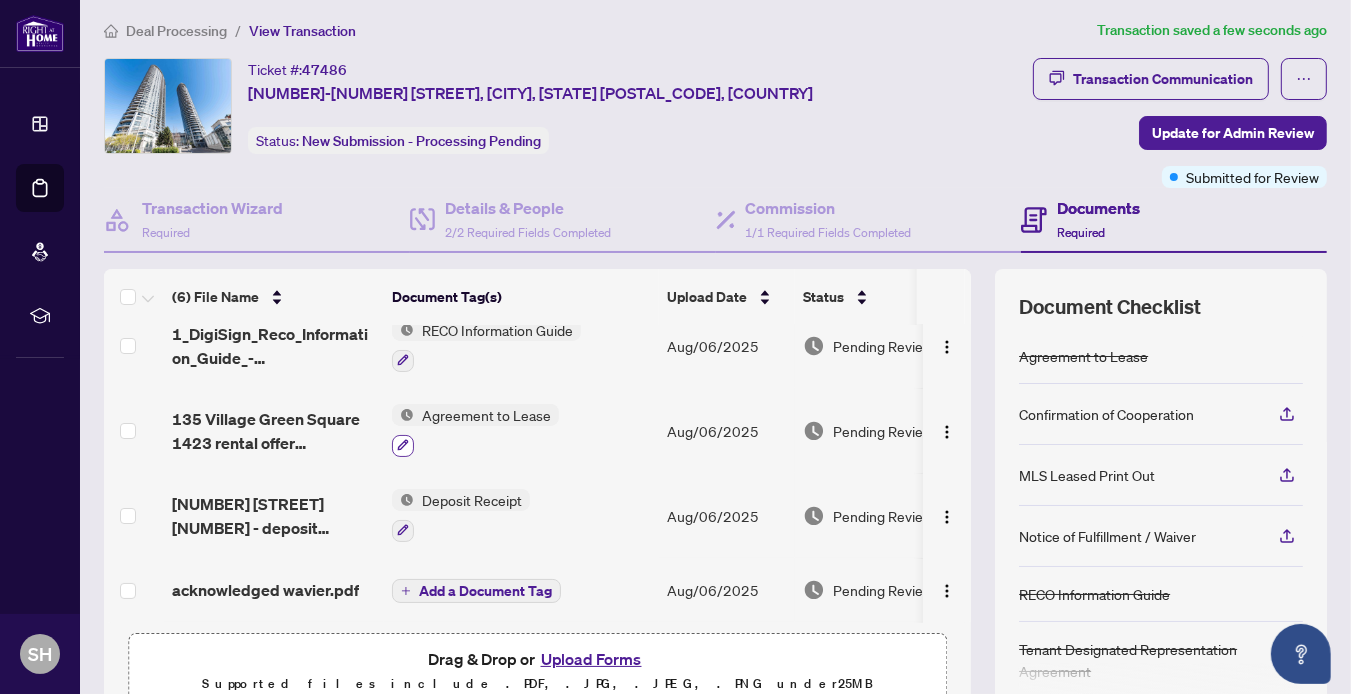click 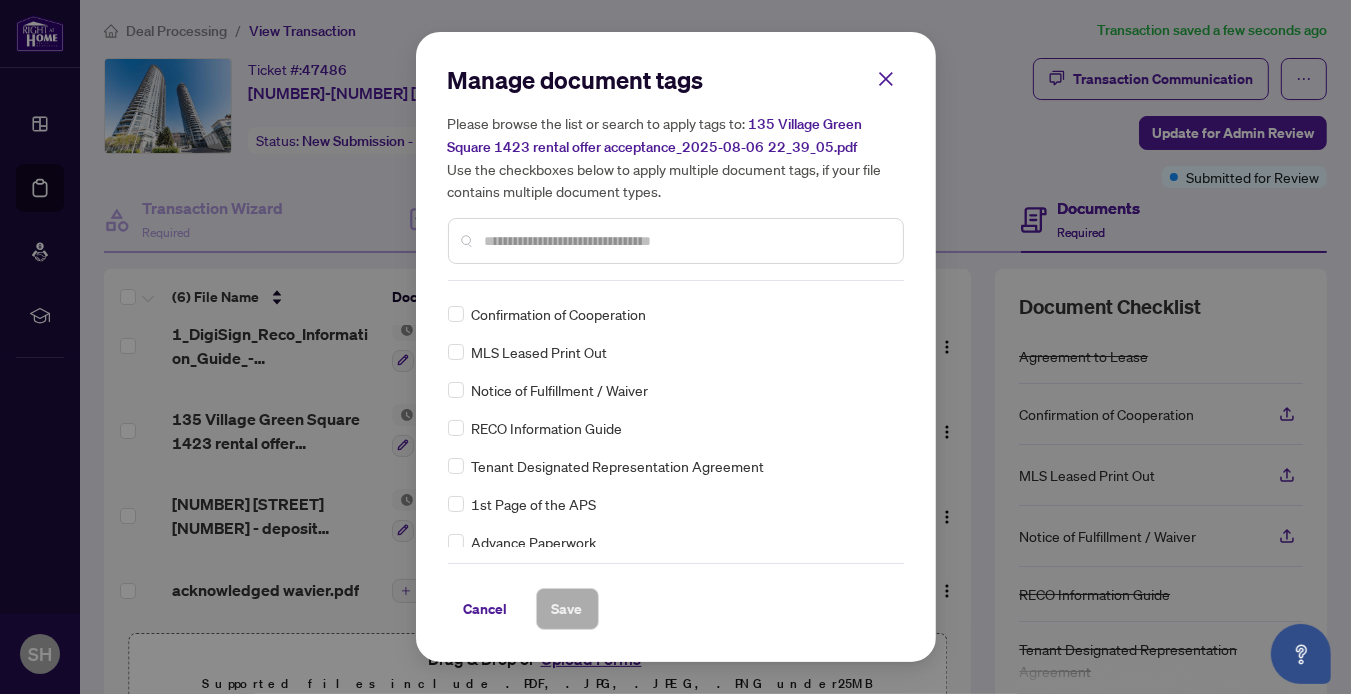 scroll, scrollTop: 29, scrollLeft: 0, axis: vertical 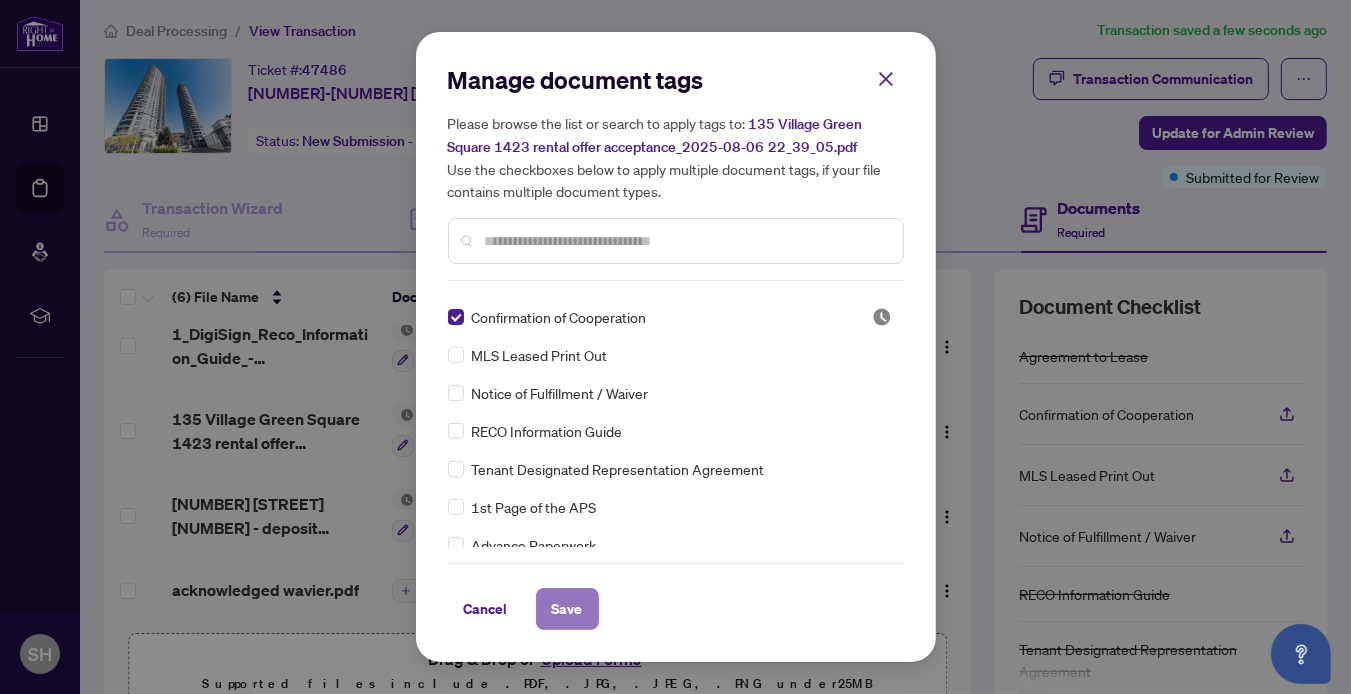 click on "Save" at bounding box center [567, 609] 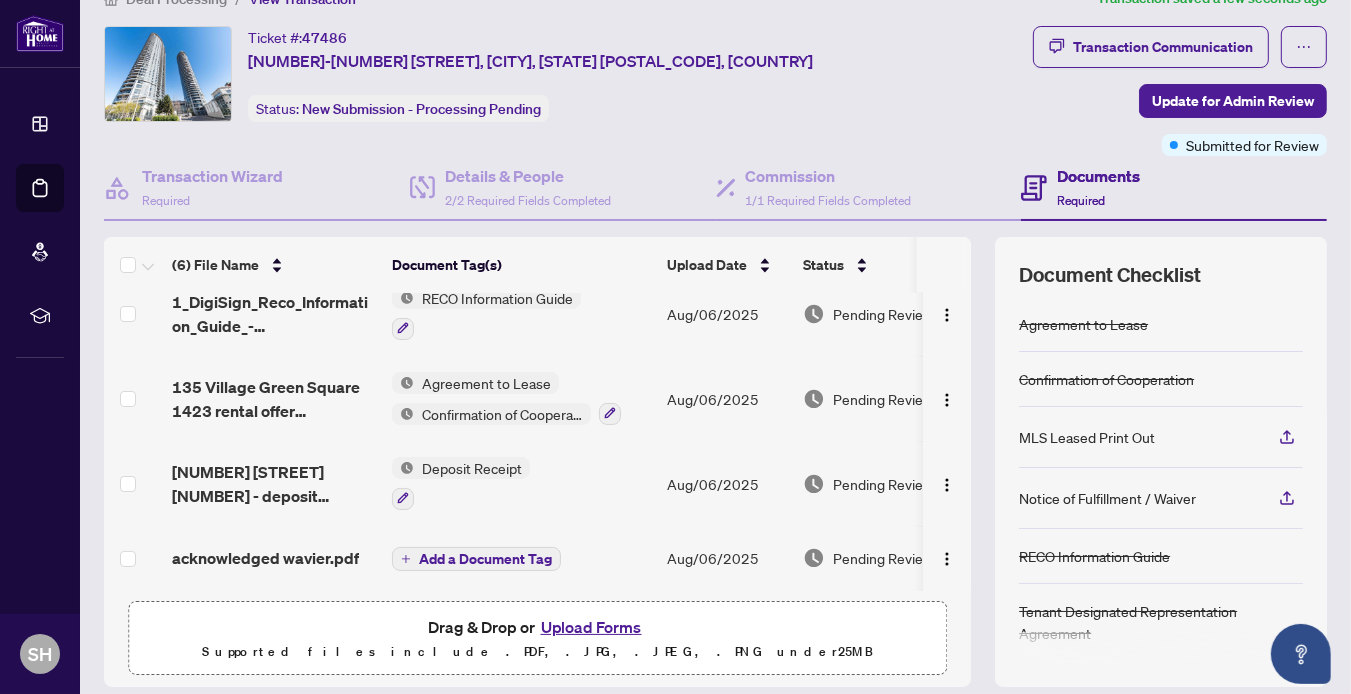 scroll, scrollTop: 41, scrollLeft: 0, axis: vertical 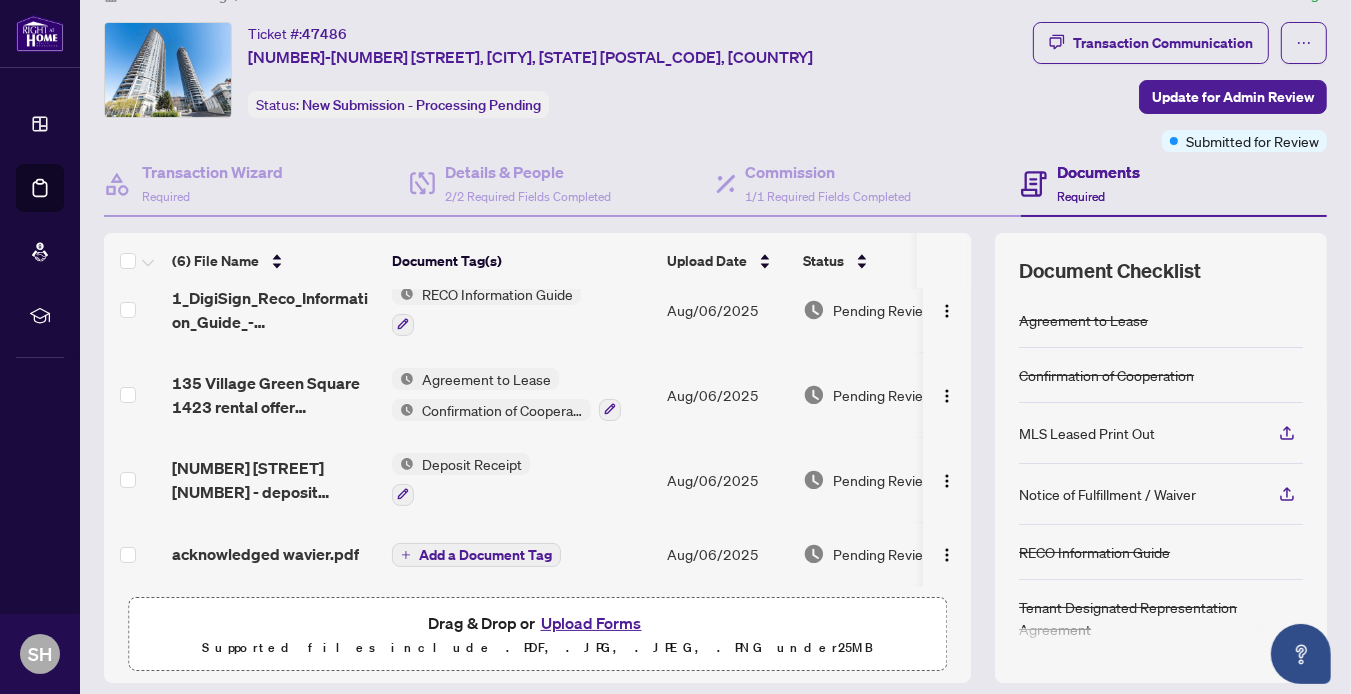 click on "Add a Document Tag" at bounding box center [485, 555] 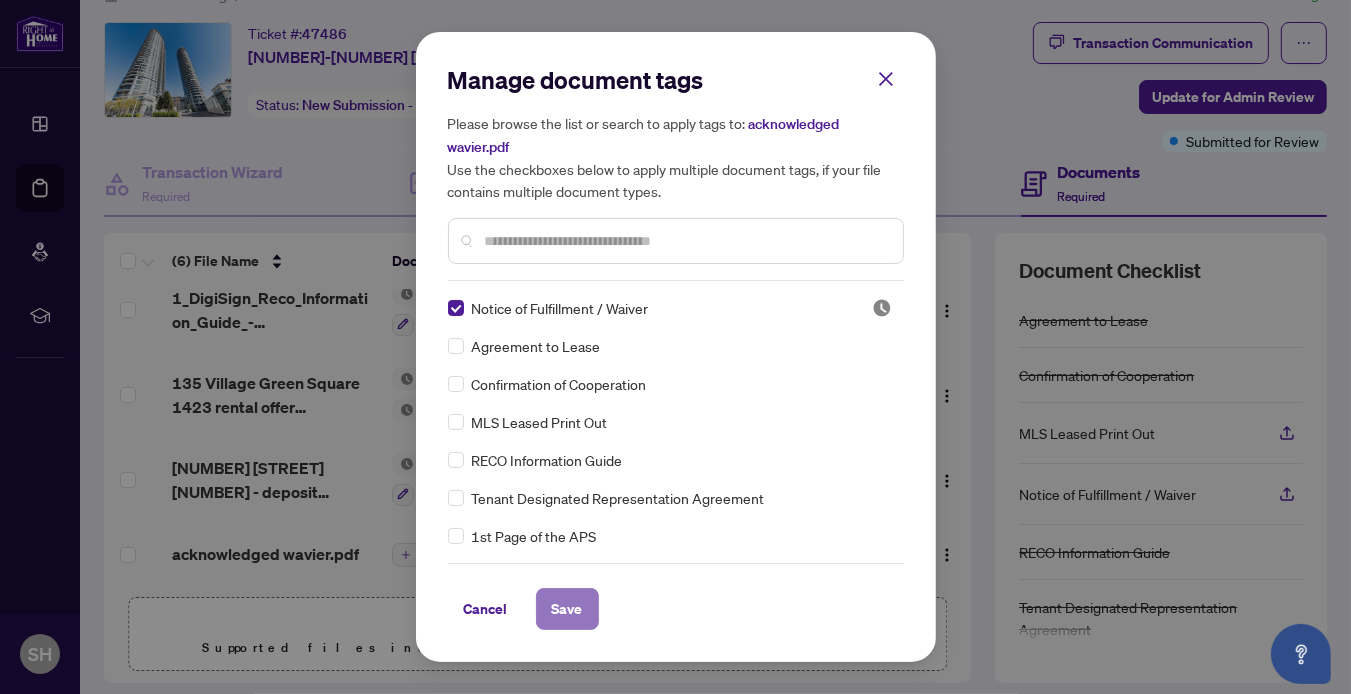 click on "Save" at bounding box center [567, 609] 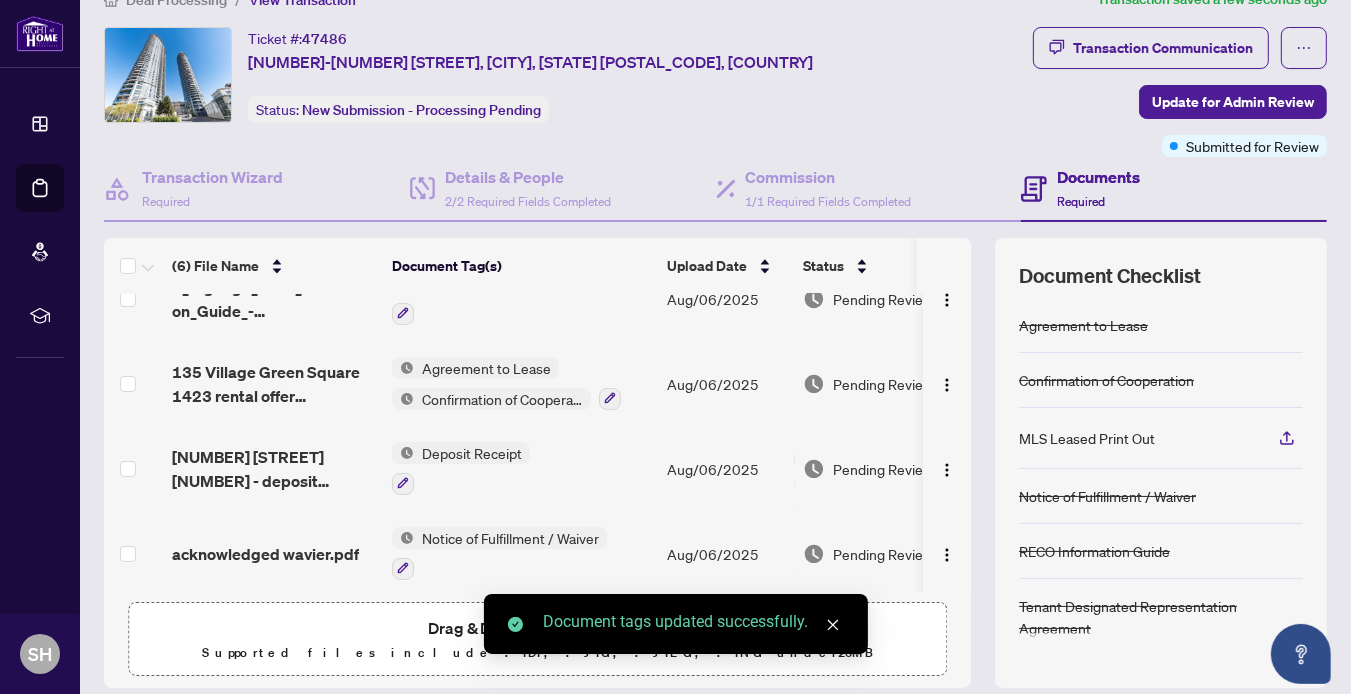 scroll, scrollTop: 0, scrollLeft: 0, axis: both 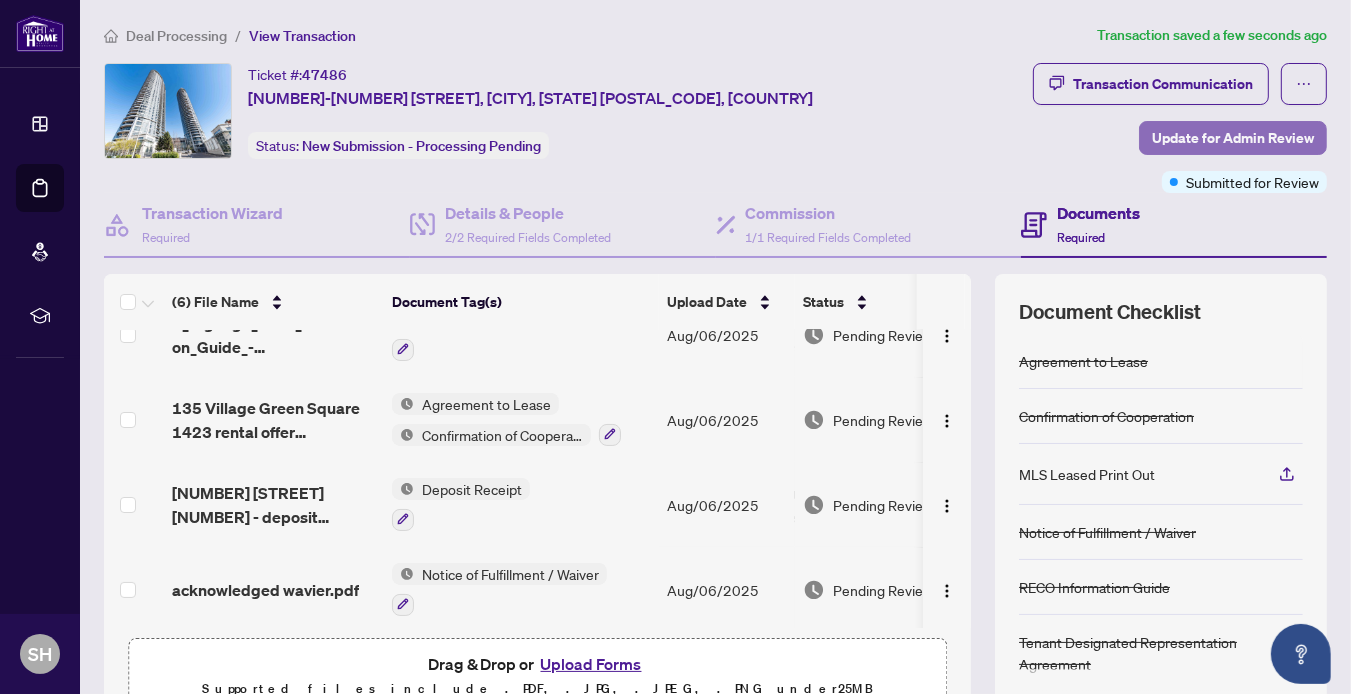 click on "Update for Admin Review" at bounding box center [1233, 138] 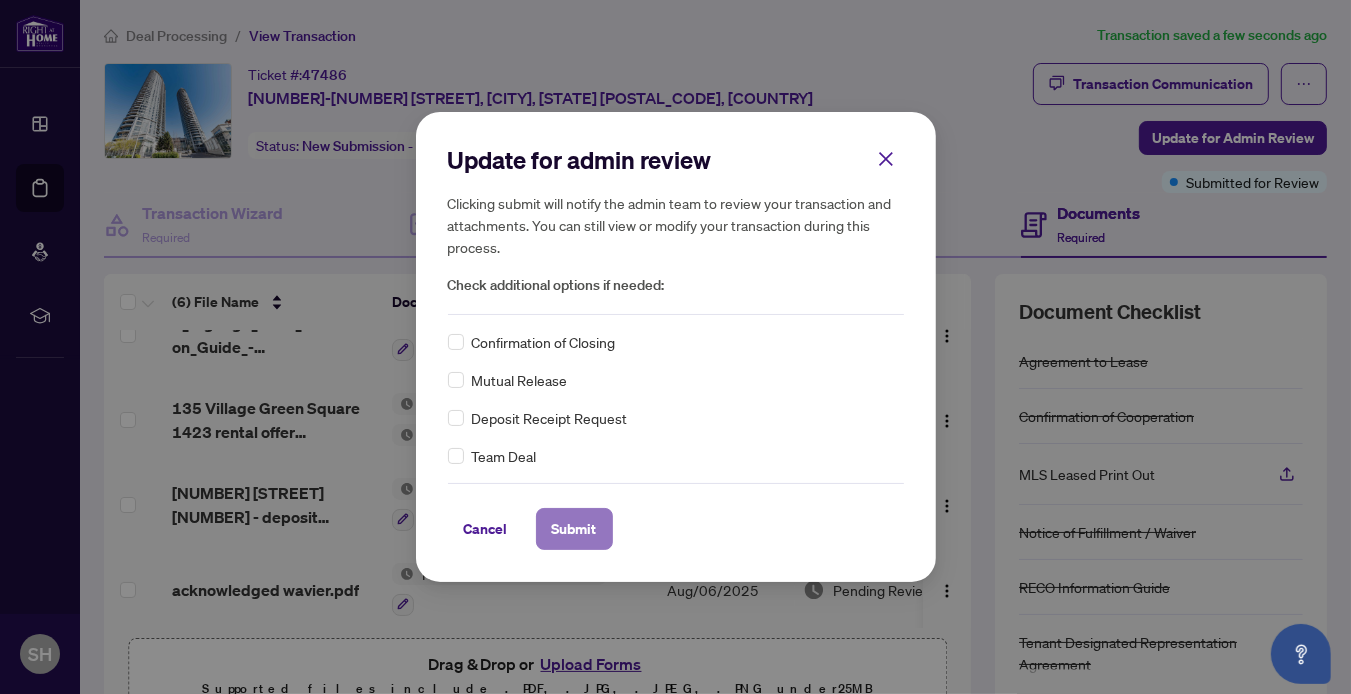 click on "Submit" at bounding box center [574, 529] 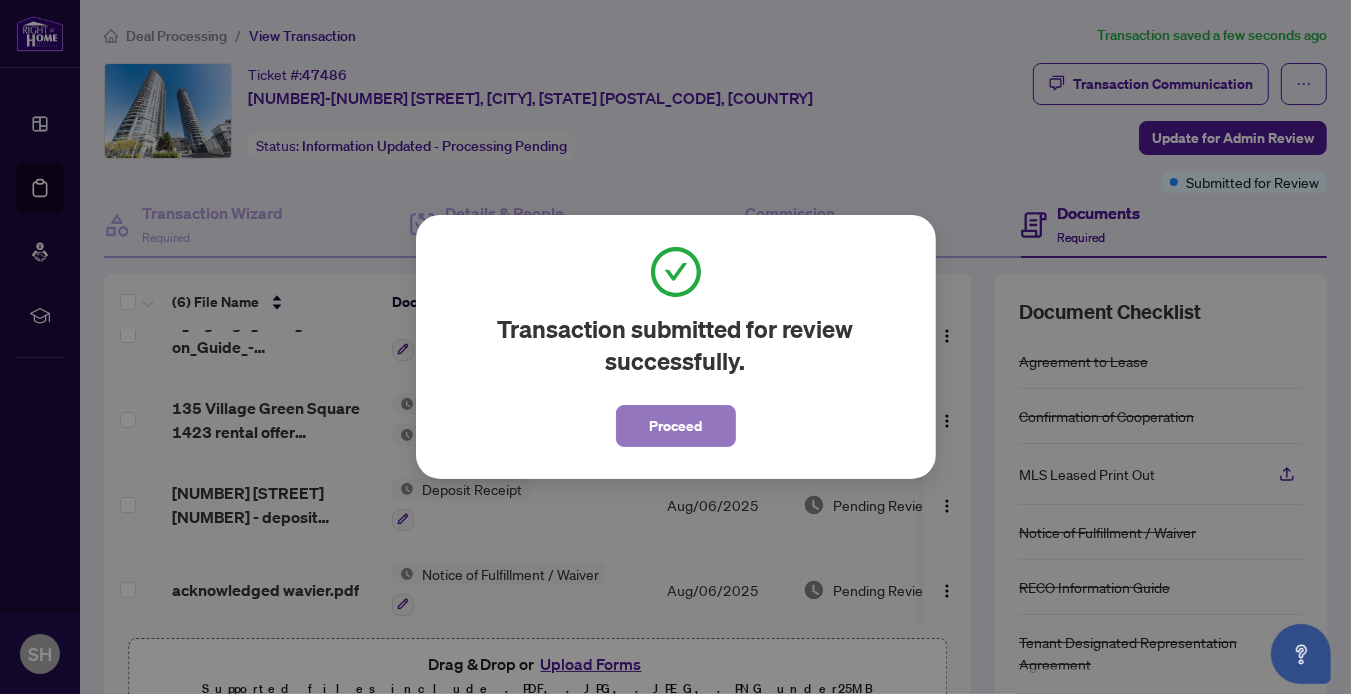 click on "Proceed" at bounding box center (676, 426) 